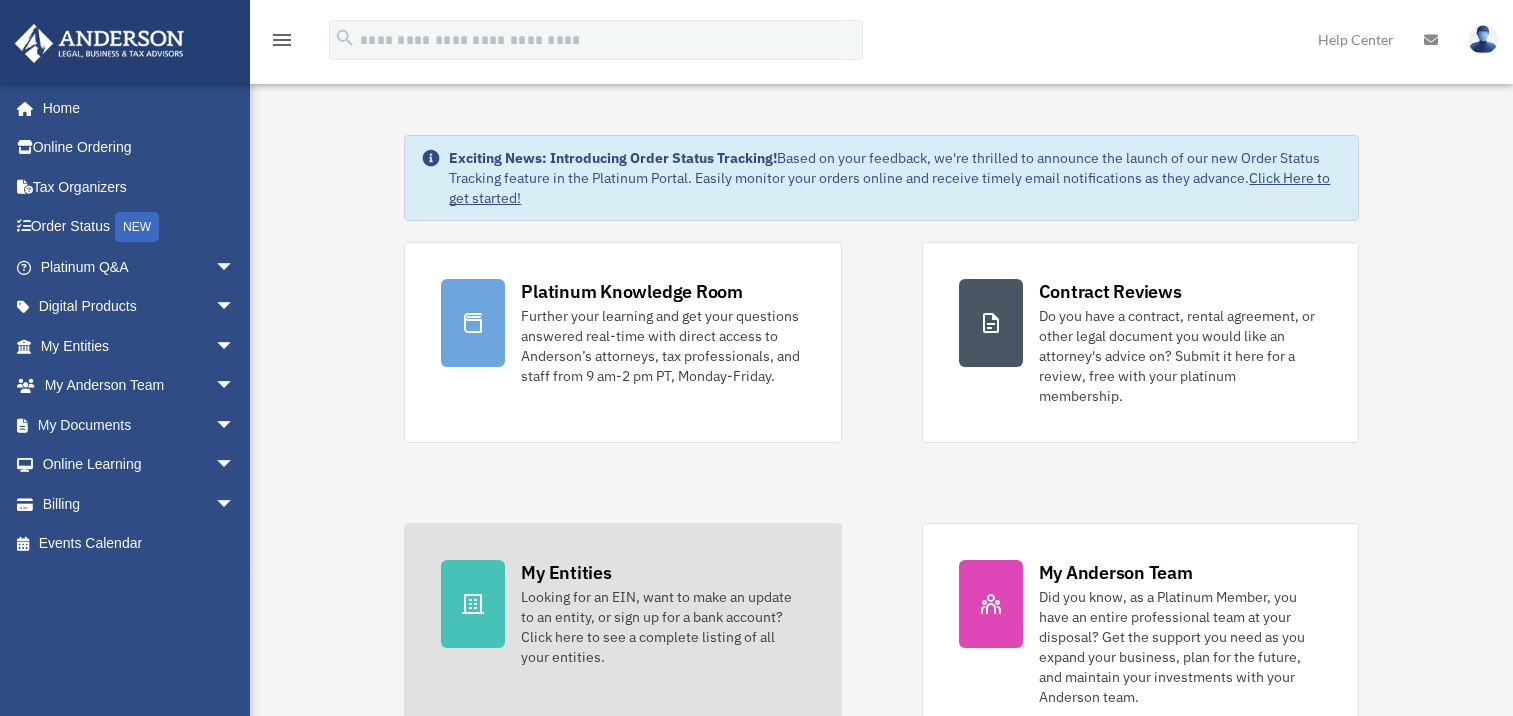 scroll, scrollTop: 0, scrollLeft: 0, axis: both 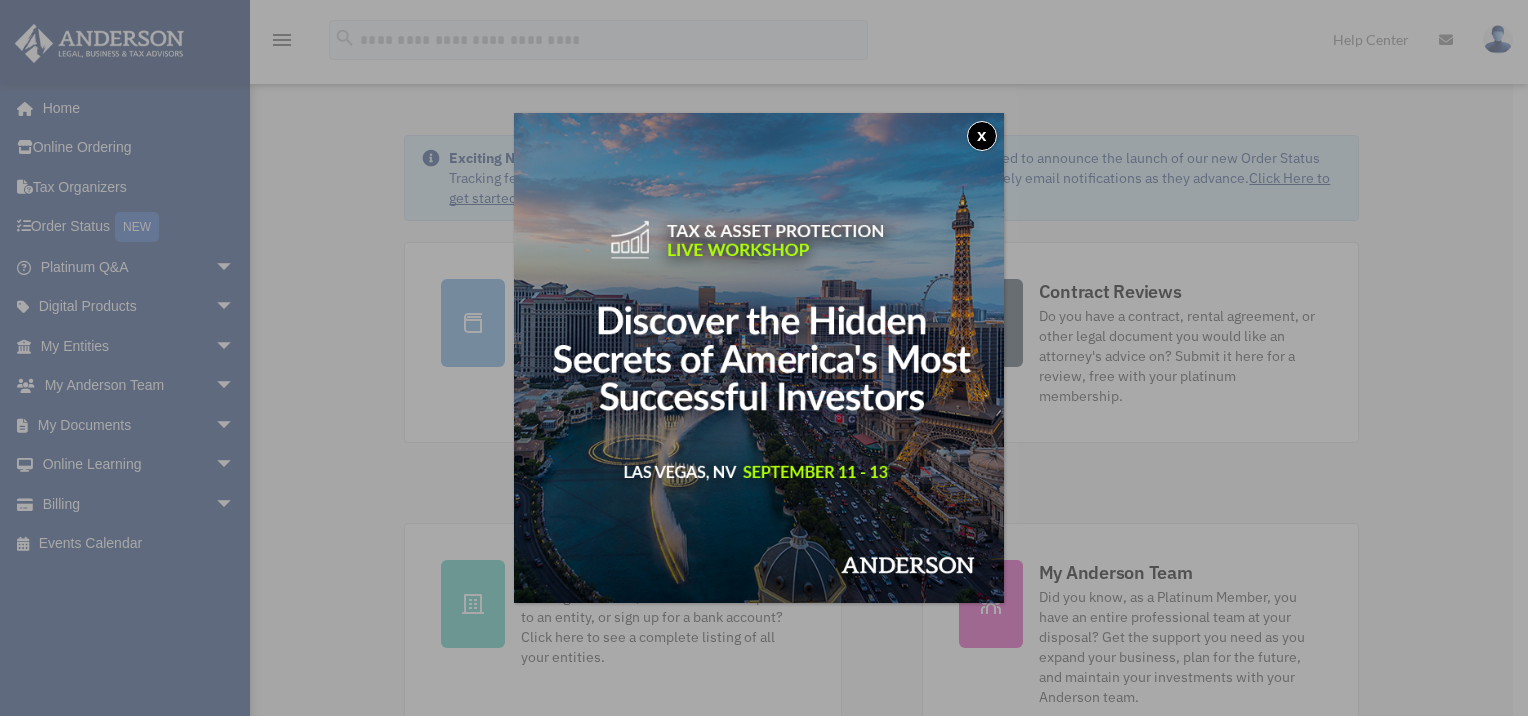 click on "x" at bounding box center (764, 358) 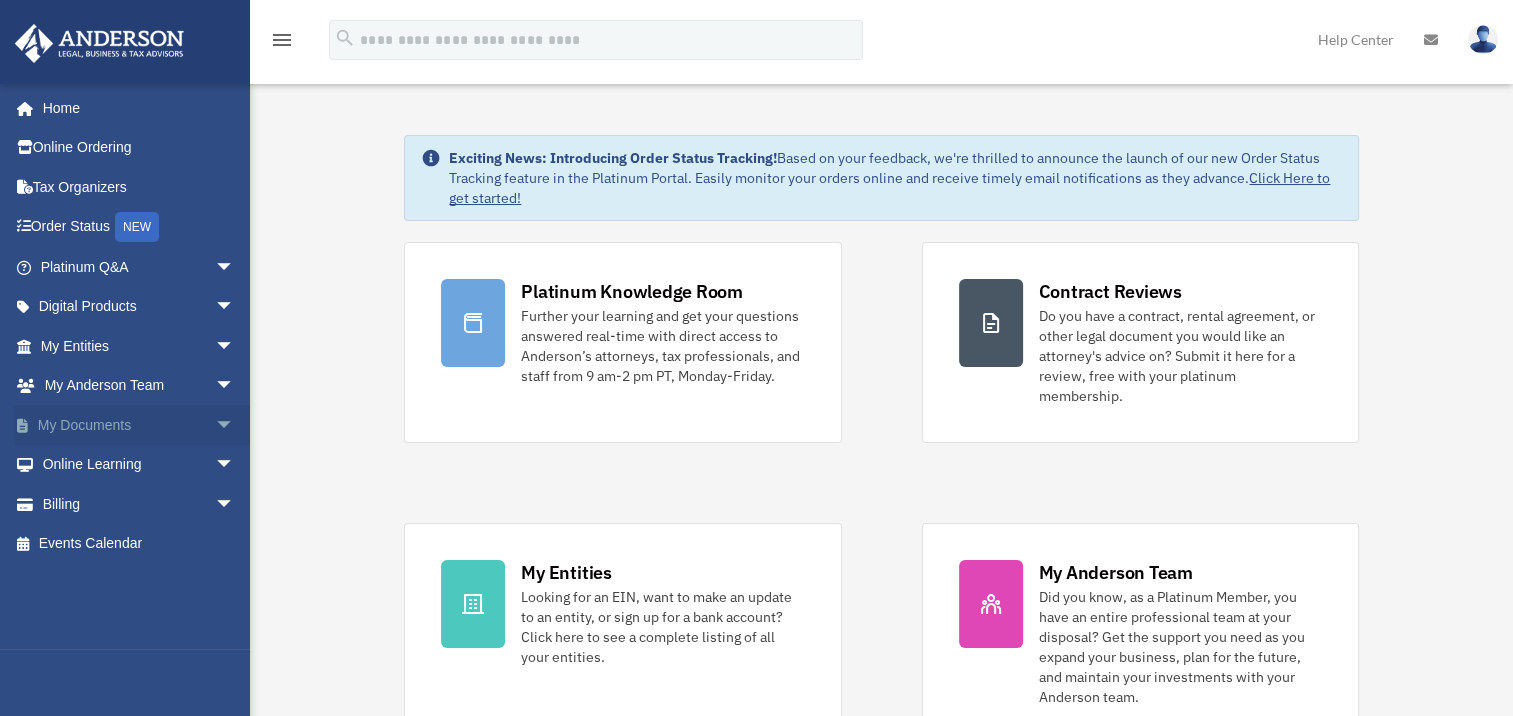 click on "My Documents arrow_drop_down" at bounding box center [139, 425] 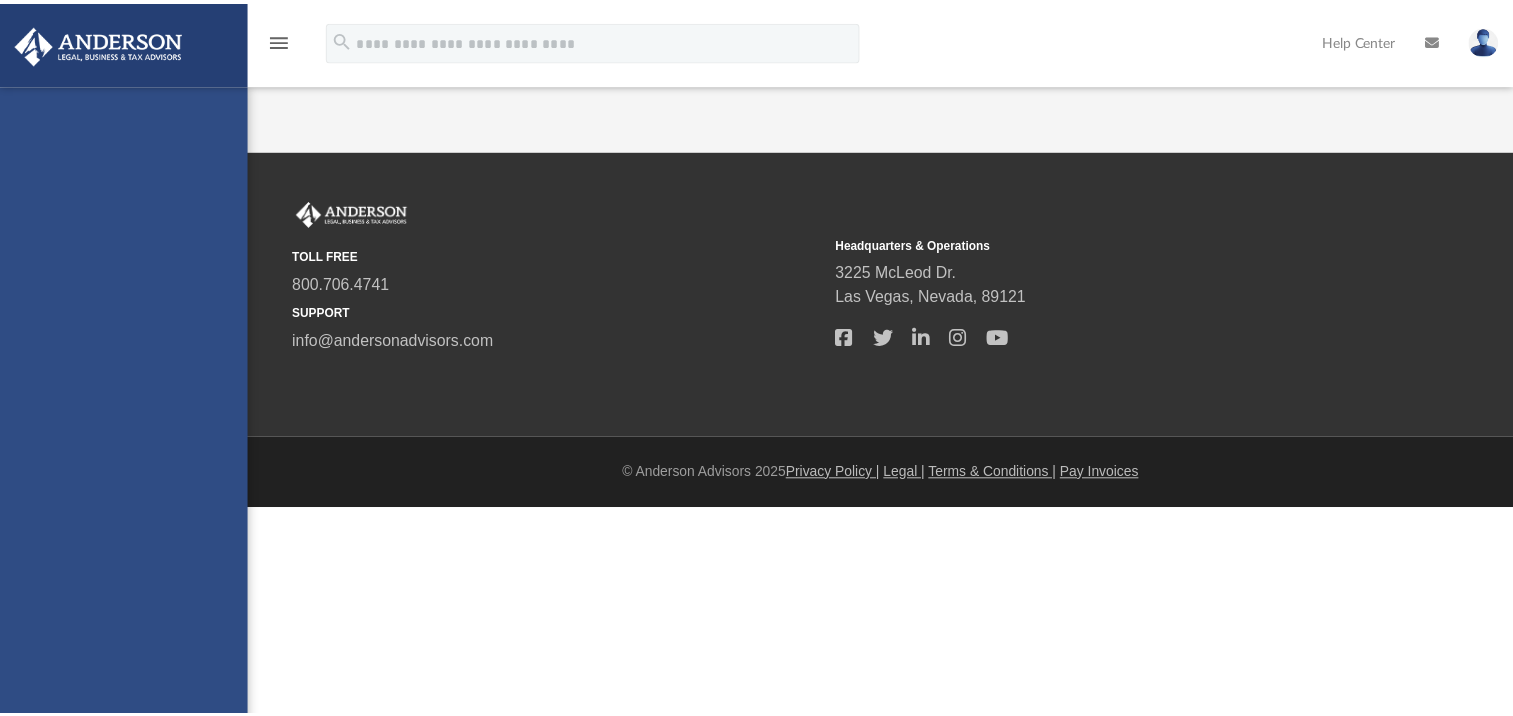 scroll, scrollTop: 0, scrollLeft: 0, axis: both 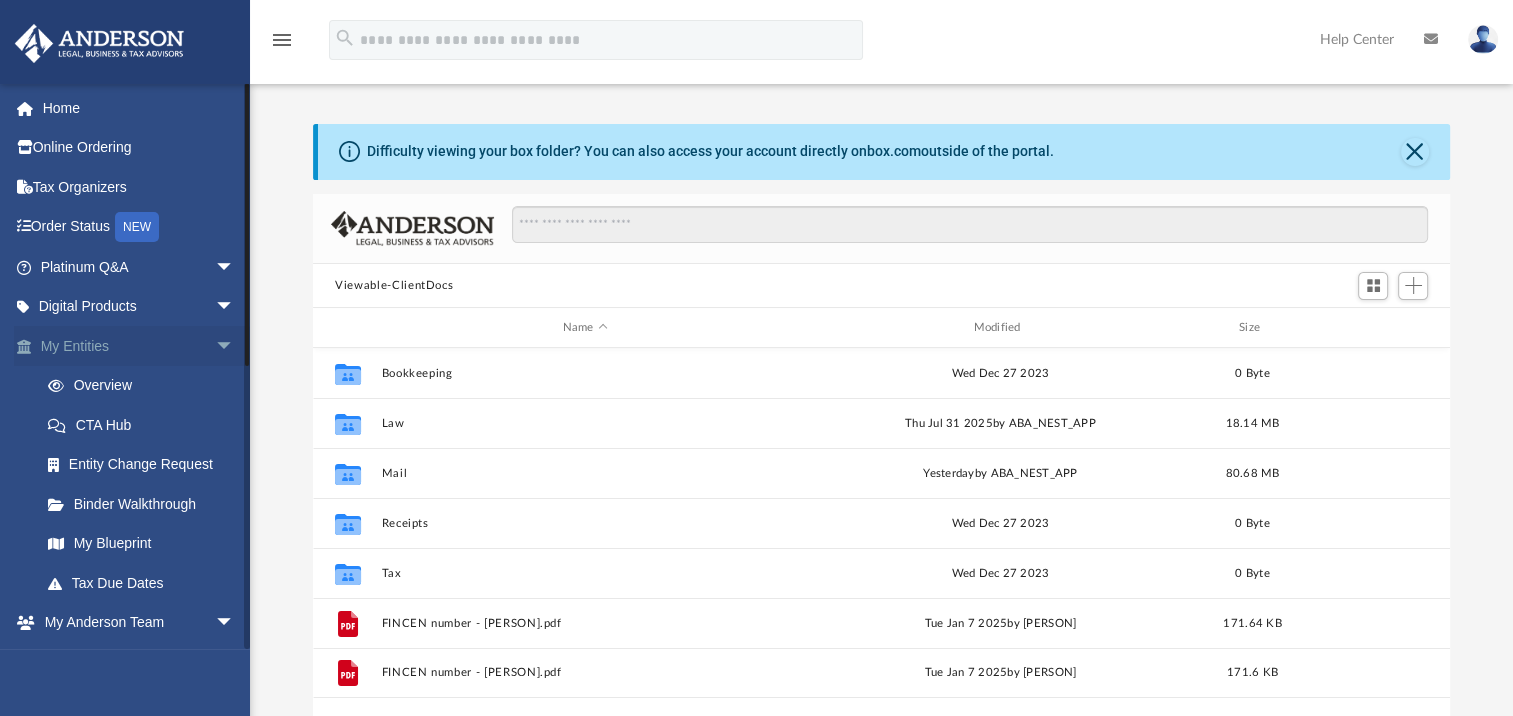 click on "arrow_drop_down" at bounding box center (235, 346) 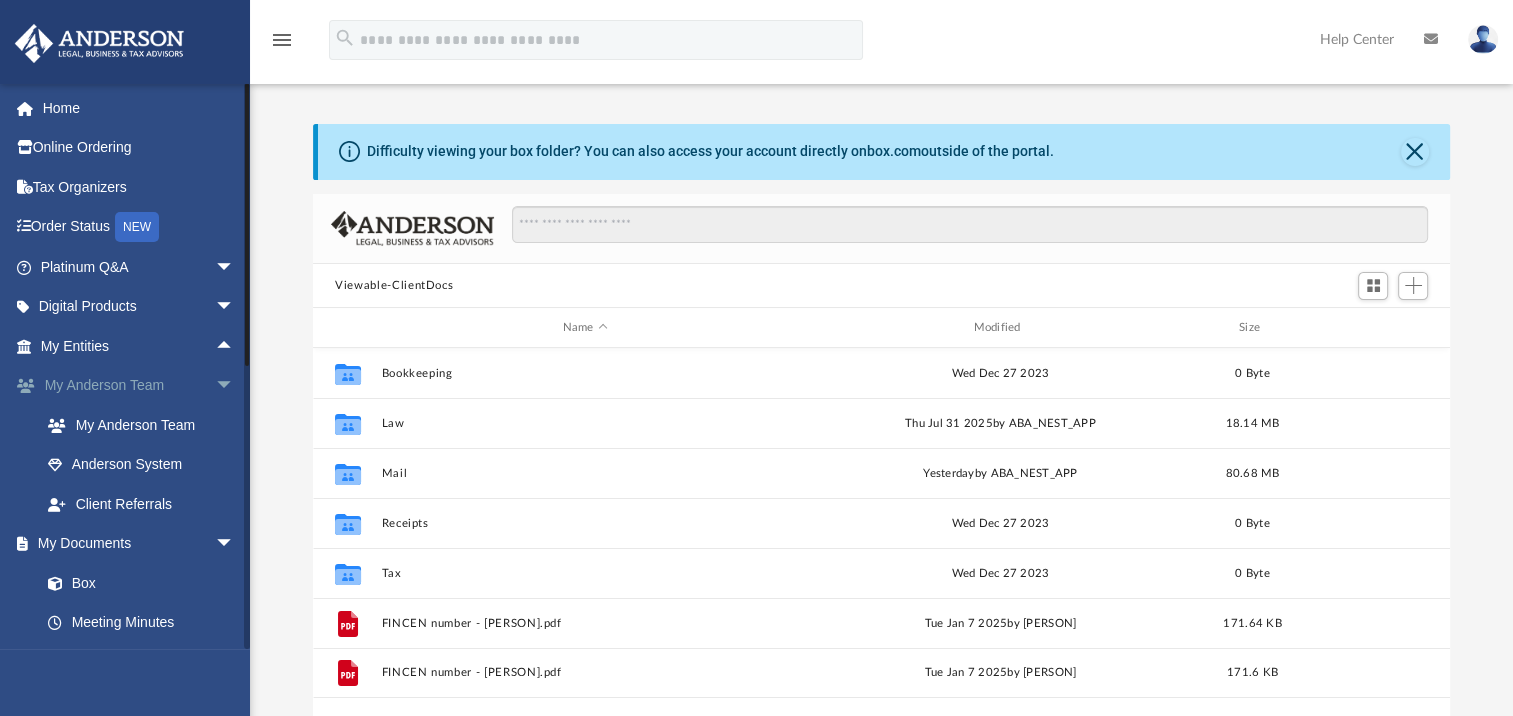 click on "arrow_drop_down" at bounding box center [235, 386] 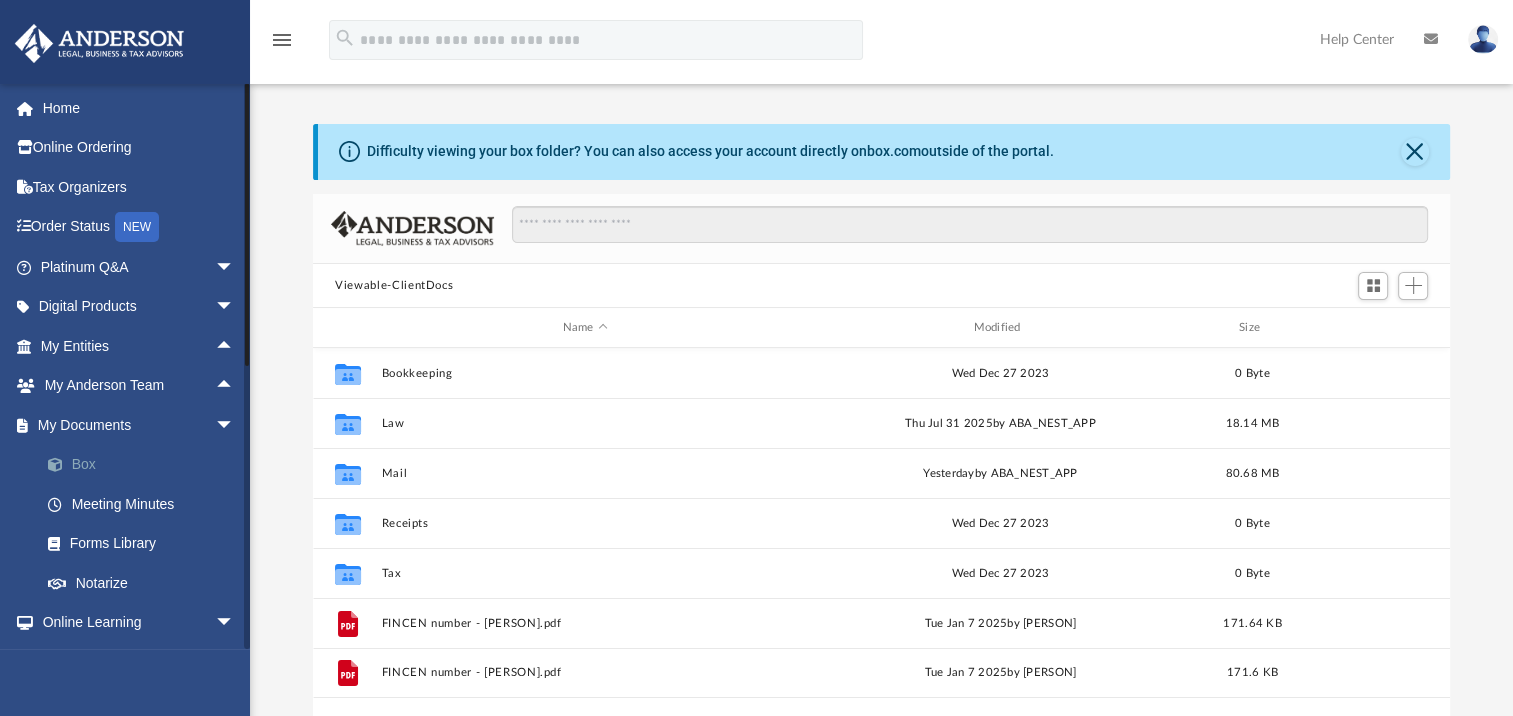 click on "Box" at bounding box center (146, 465) 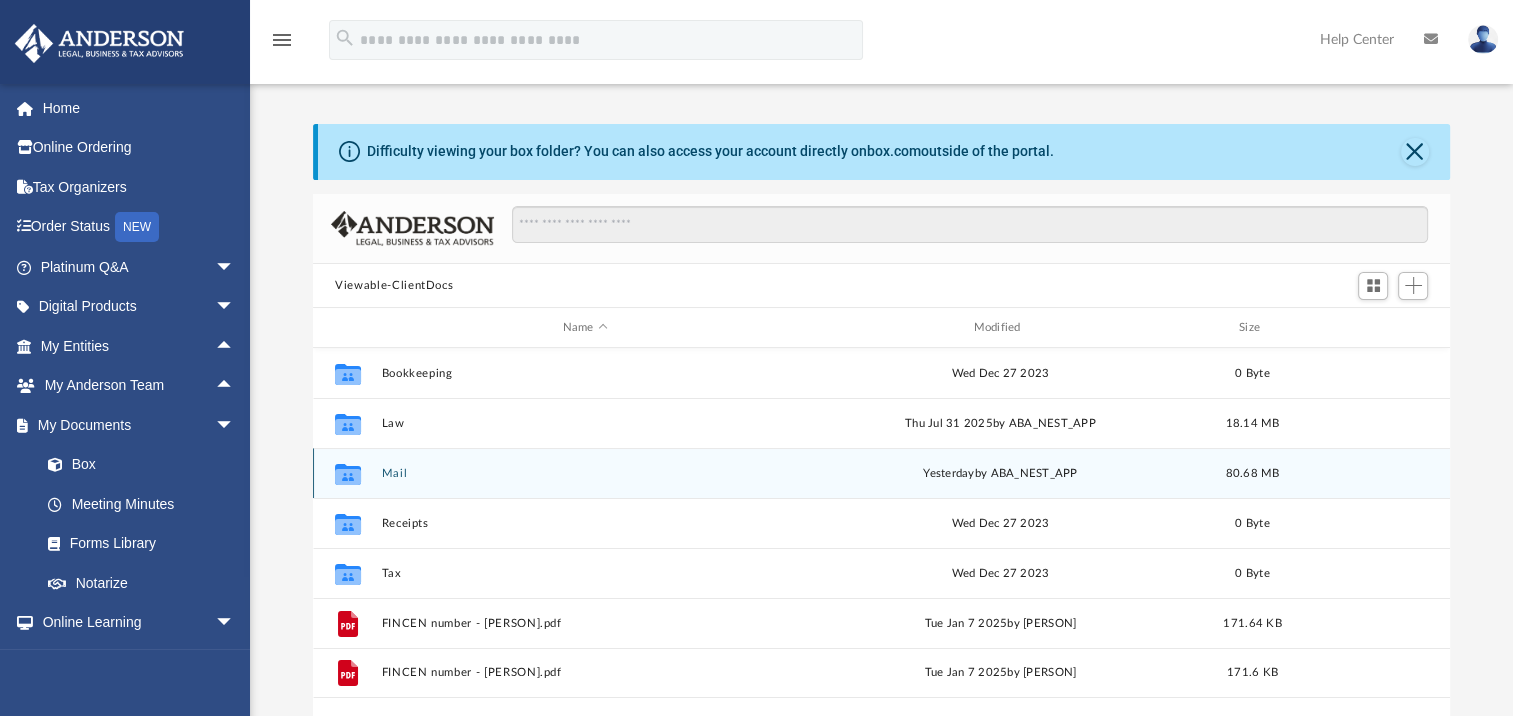 click on "Collaborated Folder Mail yesterday  by ABA_NEST_APP 80.68 MB" at bounding box center [881, 473] 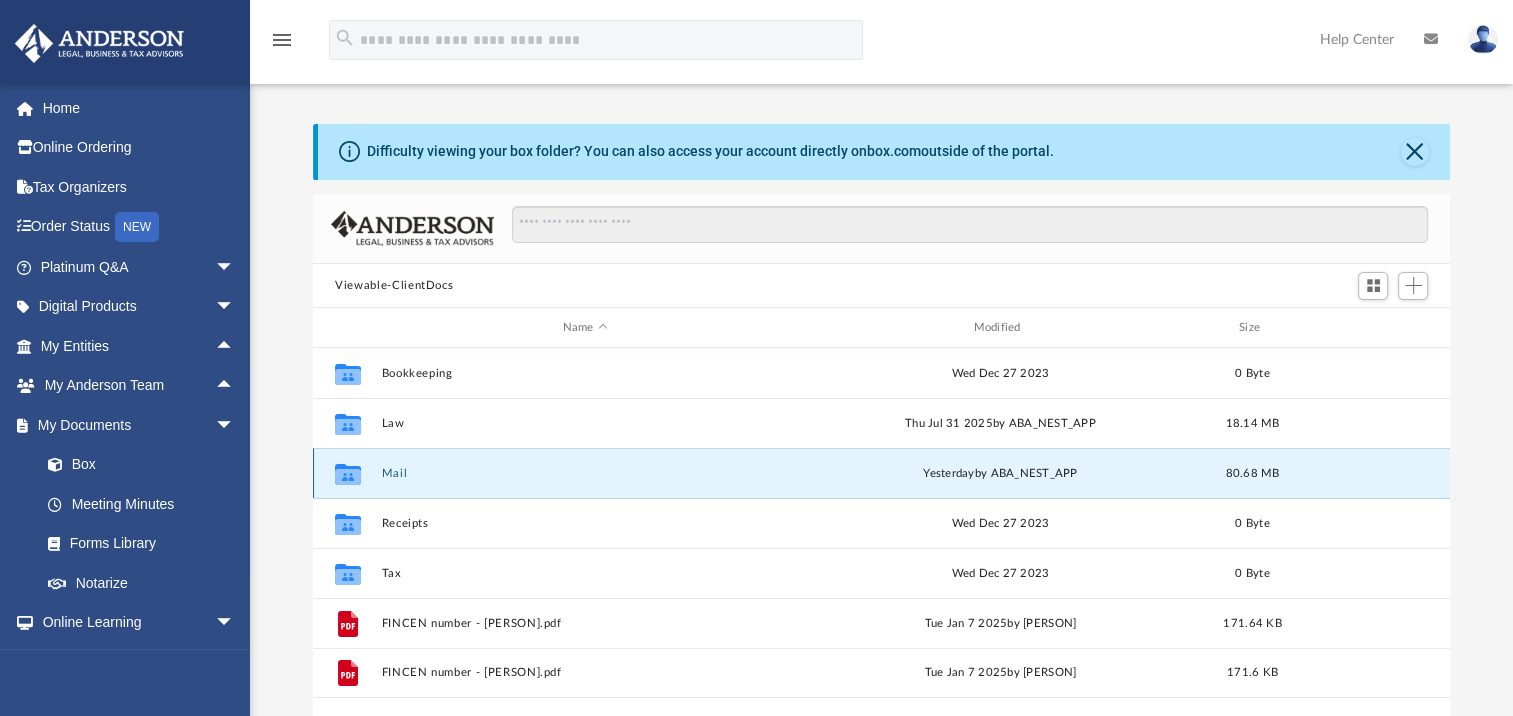 click on "Mail" at bounding box center [585, 473] 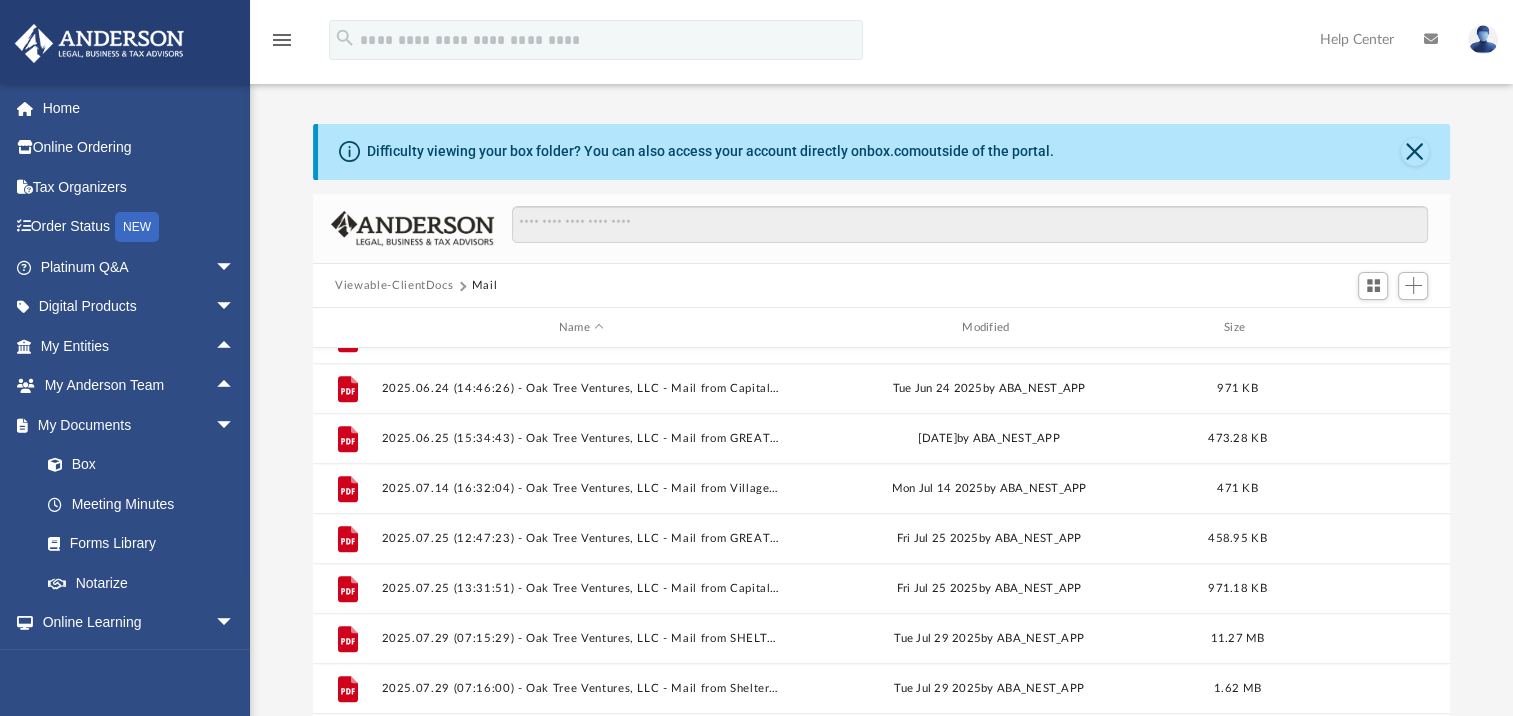 scroll, scrollTop: 1300, scrollLeft: 0, axis: vertical 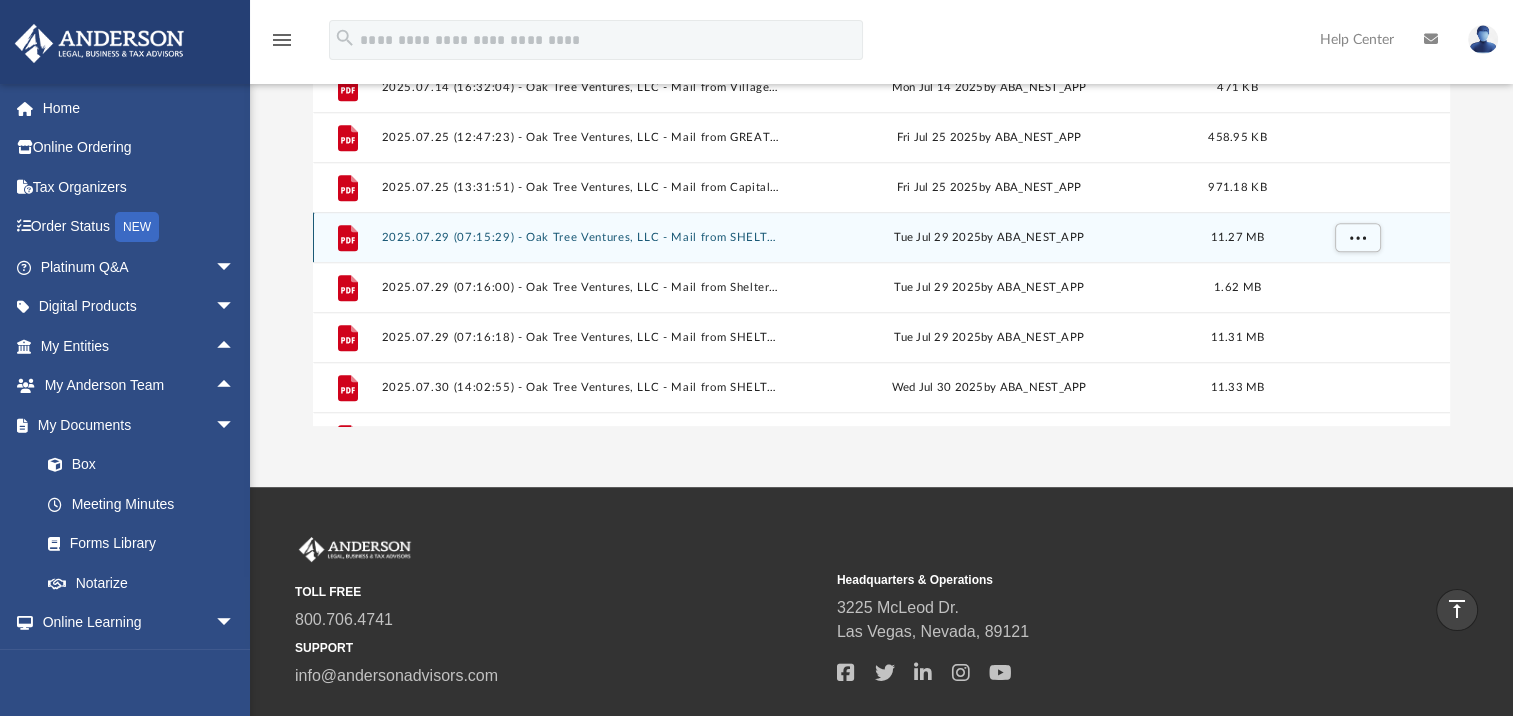 click on "2025.07.29 (07:15:29) - Oak Tree Ventures, LLC - Mail from SHELTER INSURANCE.pdf" at bounding box center (581, 237) 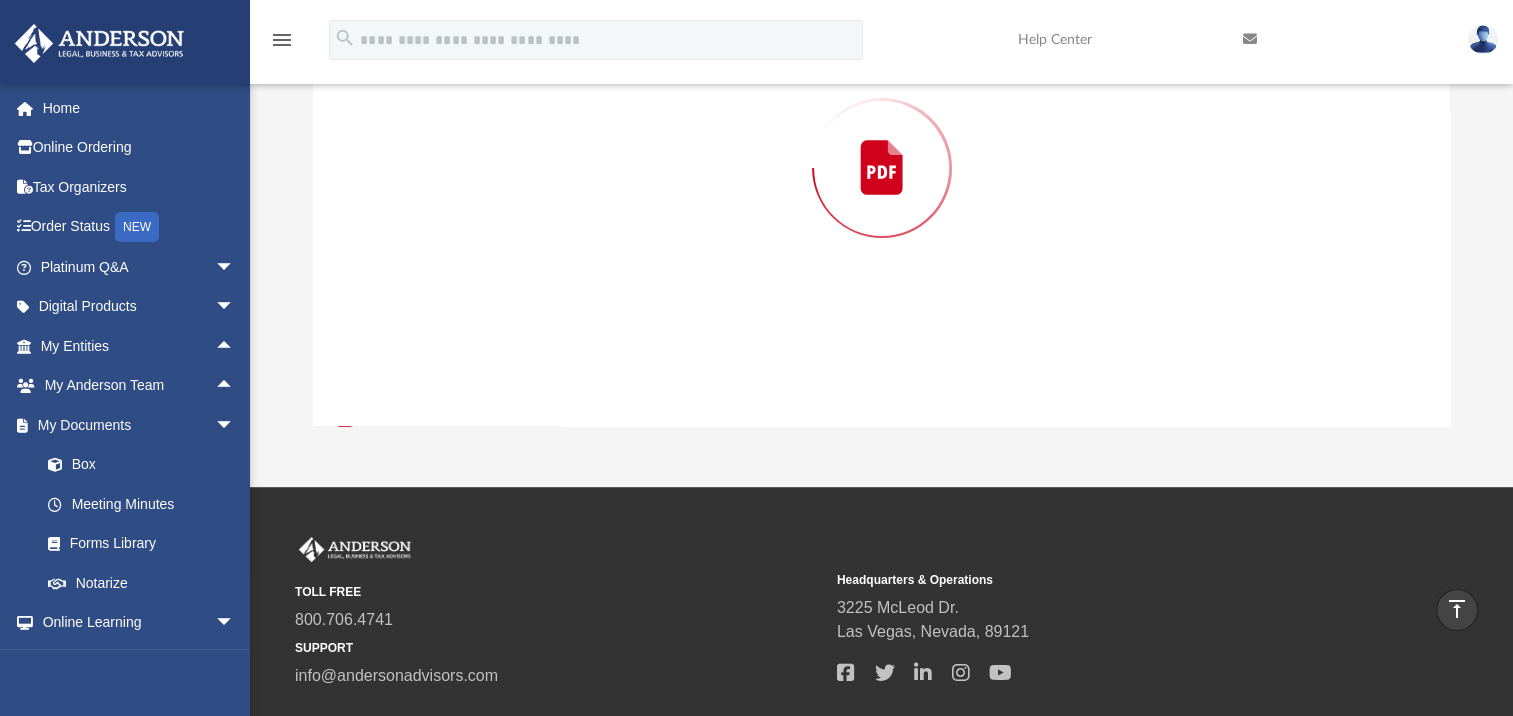 scroll, scrollTop: 193, scrollLeft: 0, axis: vertical 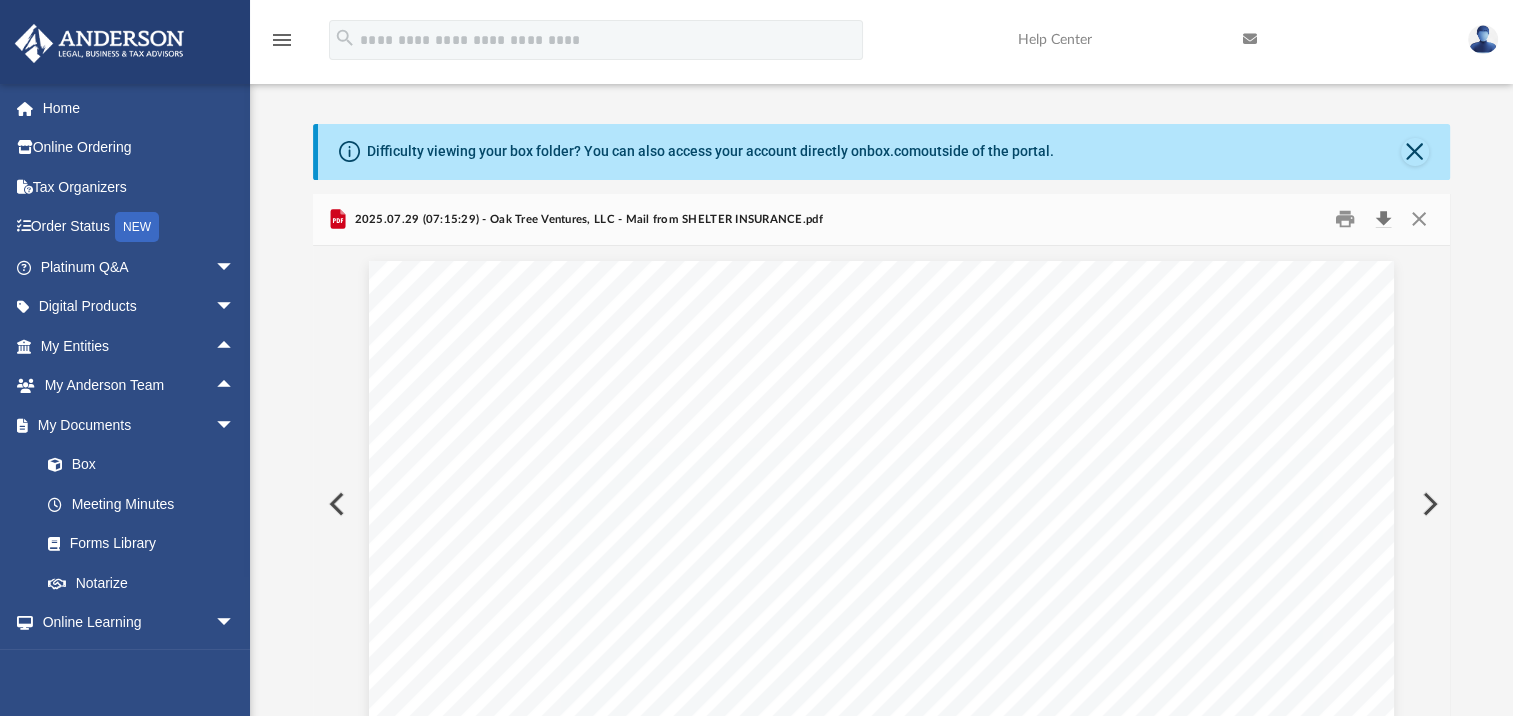 click at bounding box center (1383, 219) 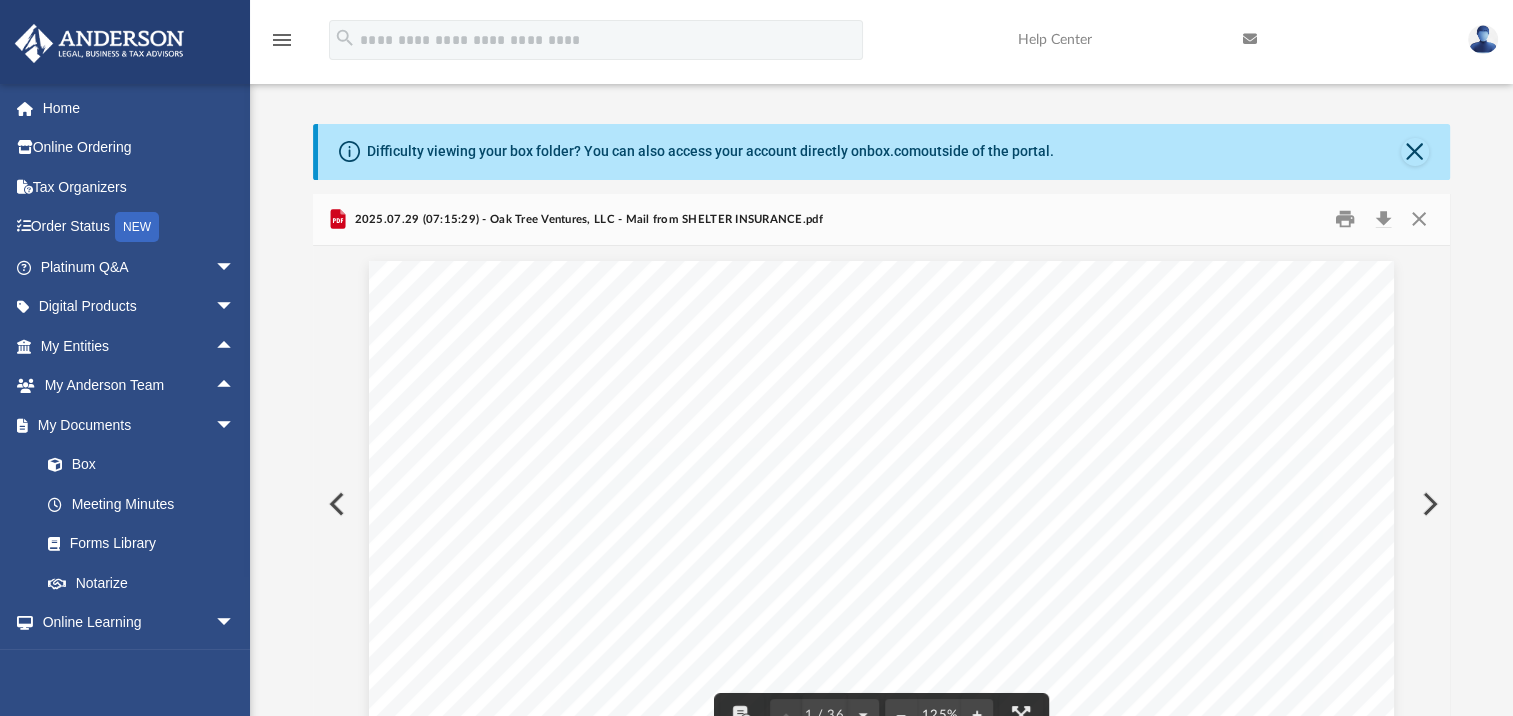 click on "Difficulty viewing your box folder? You can also access your account directly on  box.com  outside of the portal.  No Client Folder Found - Please contact   your team   for assistance.  Viewable-ClientDocs Mail Name    Modified    Size    File 2025.06.24 (14:46:26) - Oak Tree Ventures, LLC - Mail from CapitalOne Business.pdf Tue Jun 24 2025  by ABA_NEST_APP 971 KB File 2025.06.25 (15:34:43) - Oak Tree Ventures, LLC - Mail from GREATER PEORIA SANITARY DISTRICT.pdf Wed Jun 25 2025  by ABA_NEST_APP 473.28 KB File 2025.07.14 (16:32:04) - Oak Tree Ventures, LLC - Mail from Village of Bartonville.pdf Mon Jul 14 2025  by ABA_NEST_APP 471 KB File 2025.07.25 (12:47:23) - Oak Tree Ventures, LLC - Mail from GREATER PEORIA SANITARY DISTRICT.pdf Fri Jul 25 2025  by ABA_NEST_APP 458.95 KB File 2025.07.25 (13:31:51) - Oak Tree Ventures, LLC - Mail from CapitalOne Business.pdf Fri Jul 25 2025  by ABA_NEST_APP 971.18 KB File 2025.07.29 (07:15:29) - Oak Tree Ventures, LLC - Mail from SHELTER INSURANCE.pdf Tue Jul 29 2025" at bounding box center [881, 443] 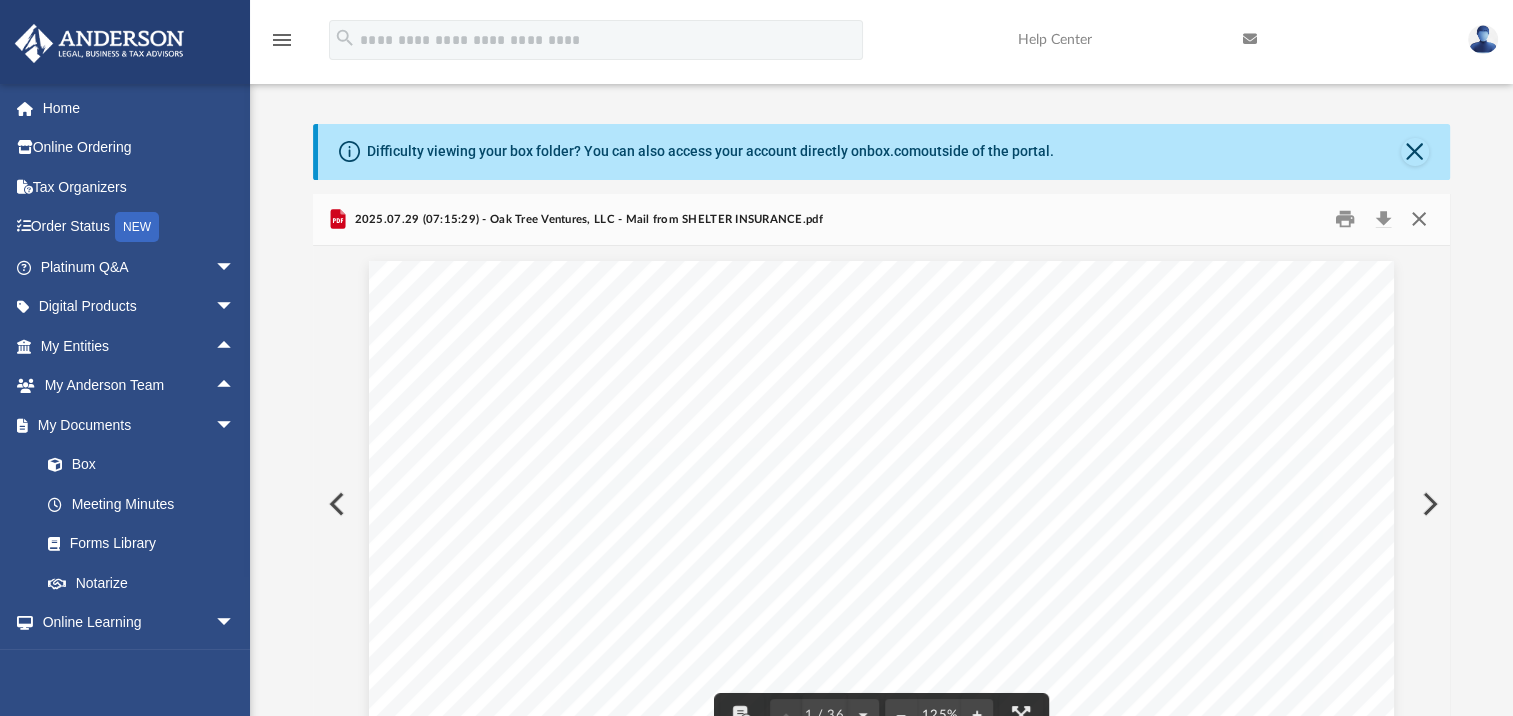 click at bounding box center (1418, 219) 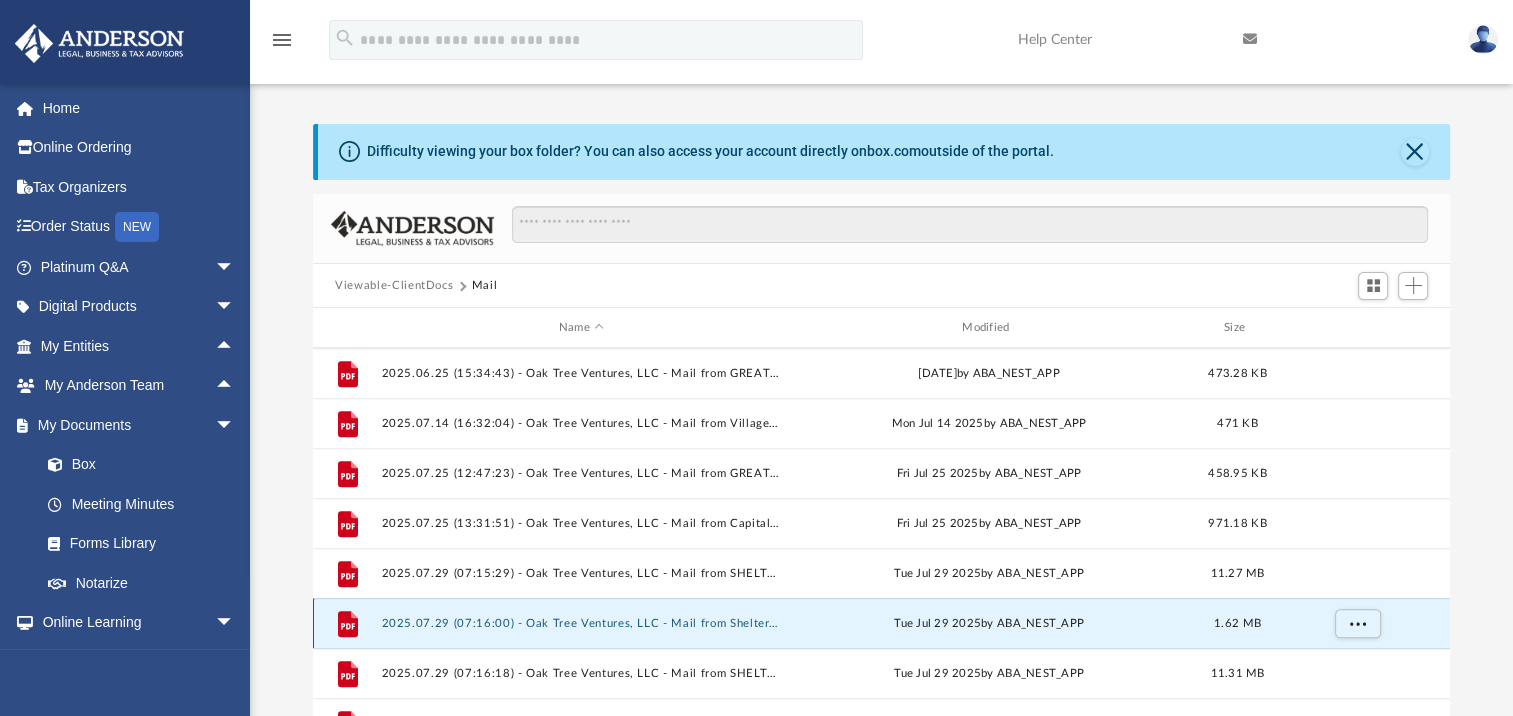 click on "2025.07.29 (07:16:00) - Oak Tree Ventures, LLC - Mail from Shelter Insurance Companies.pdf" at bounding box center [581, 623] 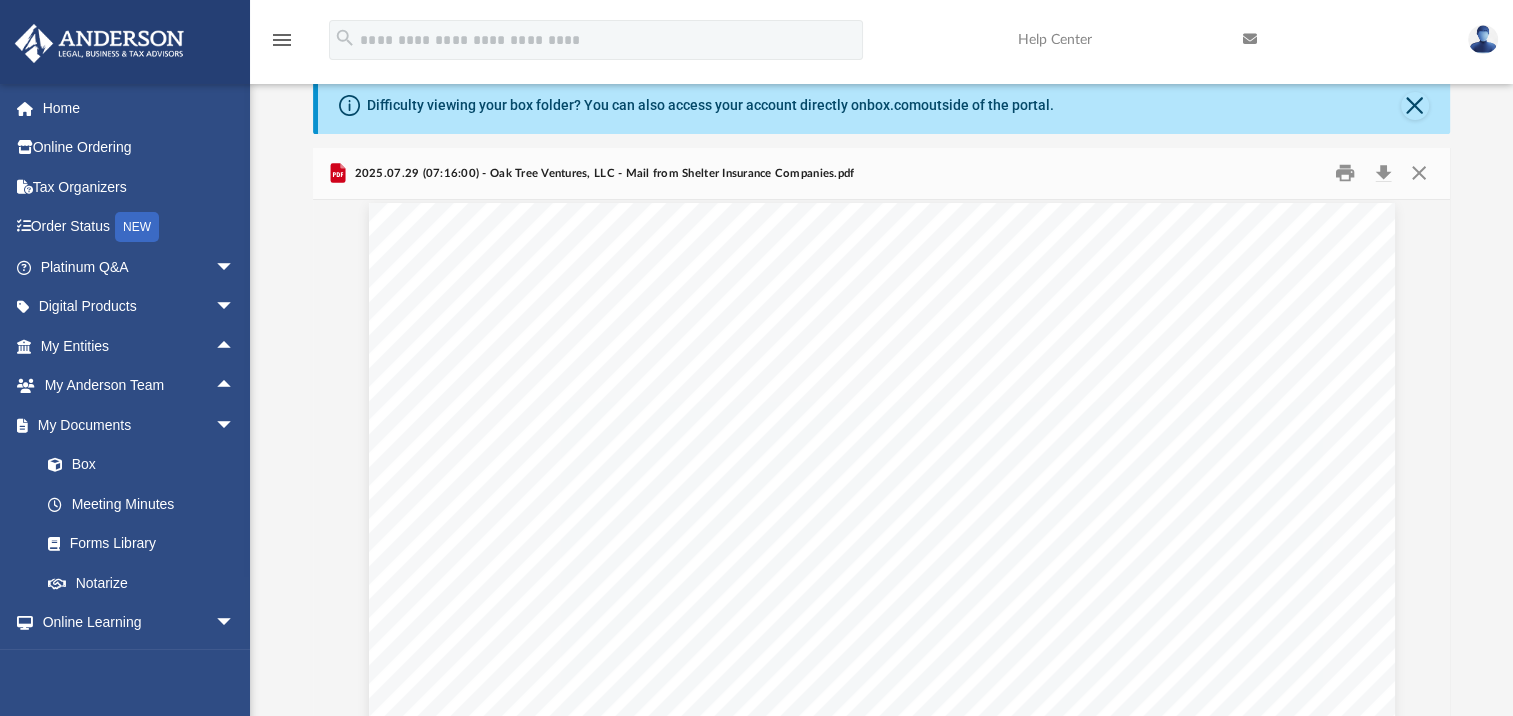scroll, scrollTop: 0, scrollLeft: 0, axis: both 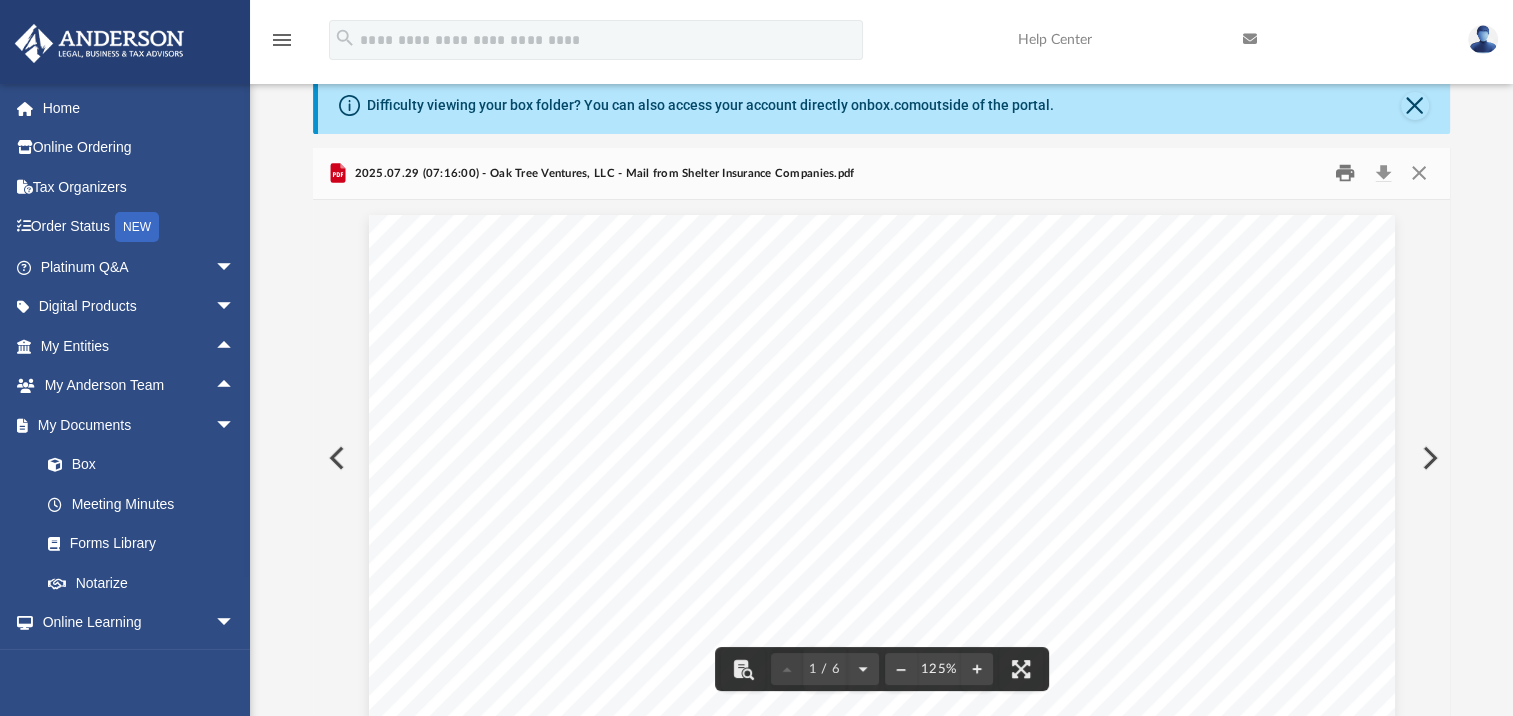 click at bounding box center (1345, 173) 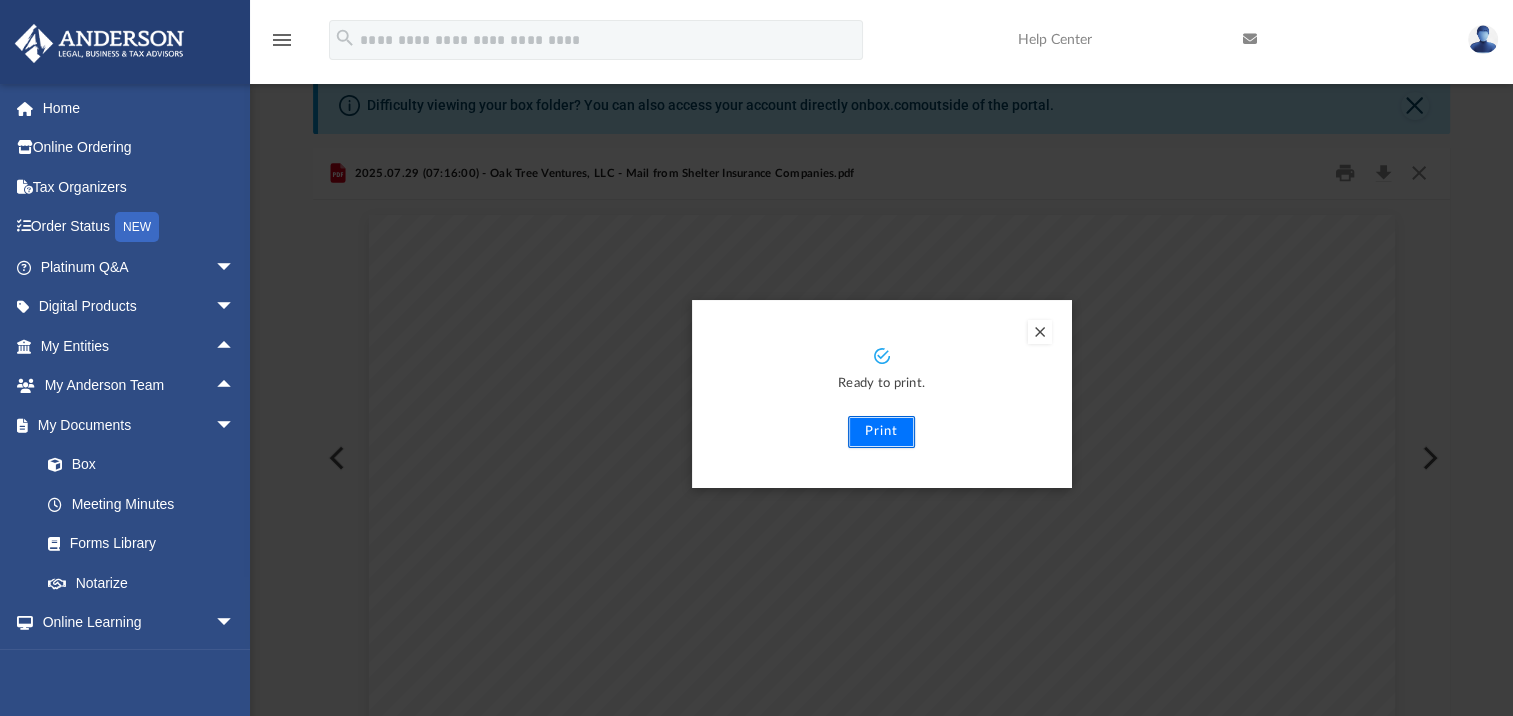 click on "Print" at bounding box center [881, 432] 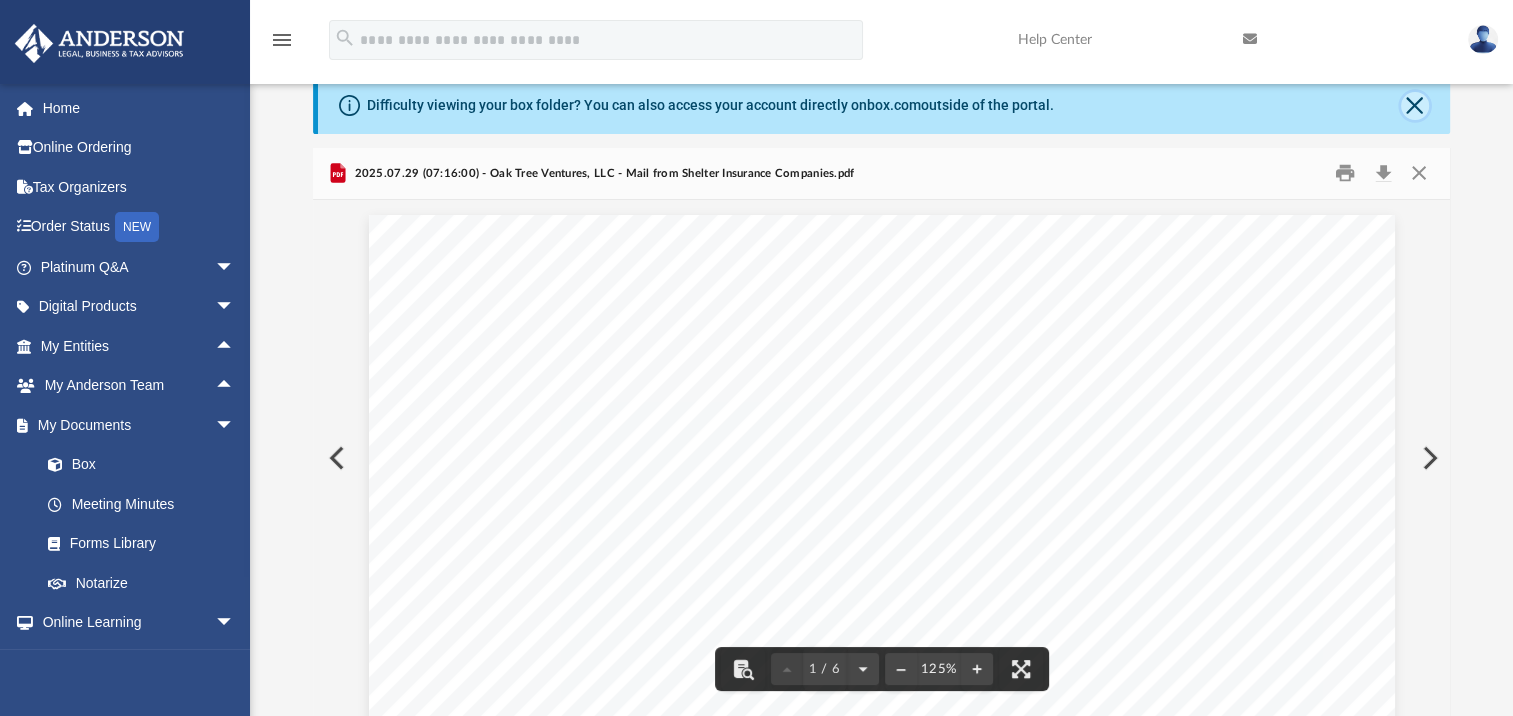 click 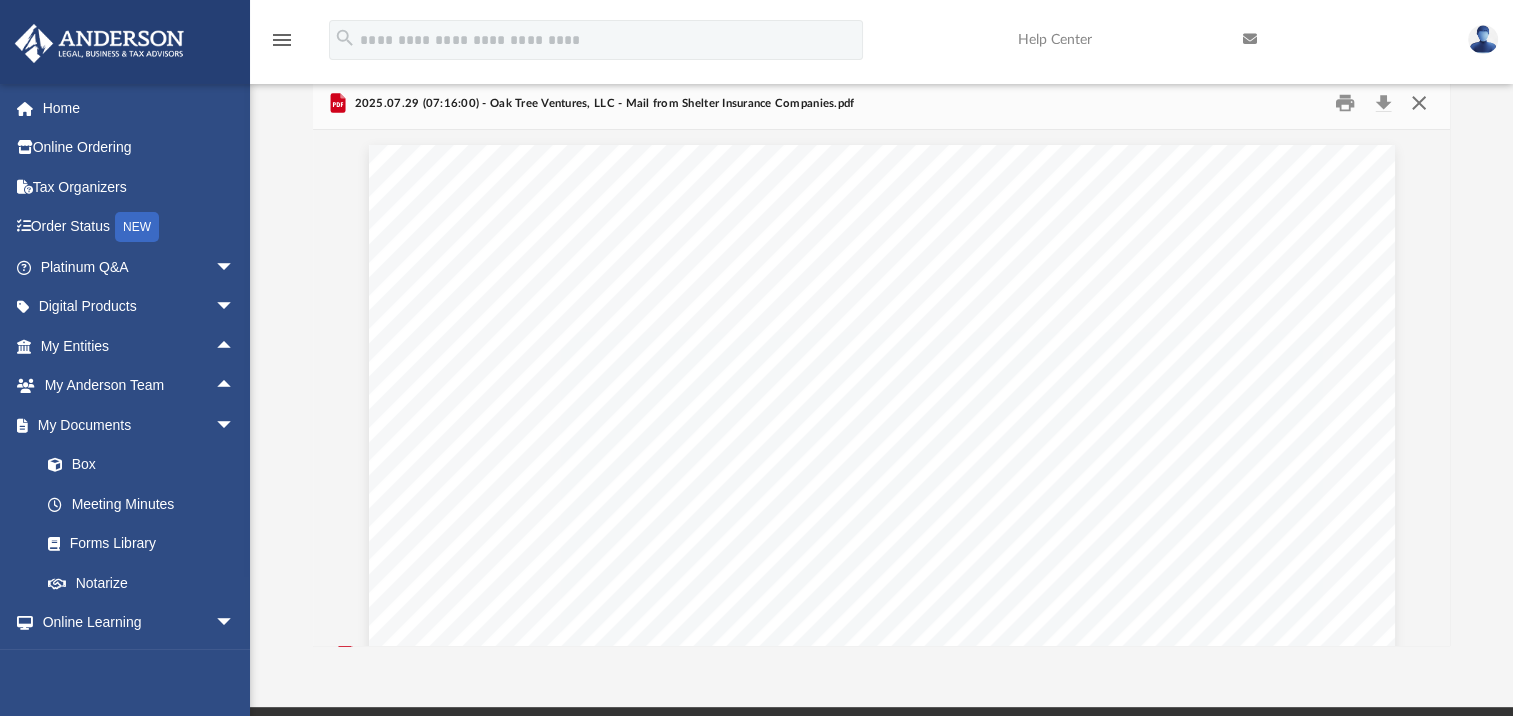 click at bounding box center [1418, 103] 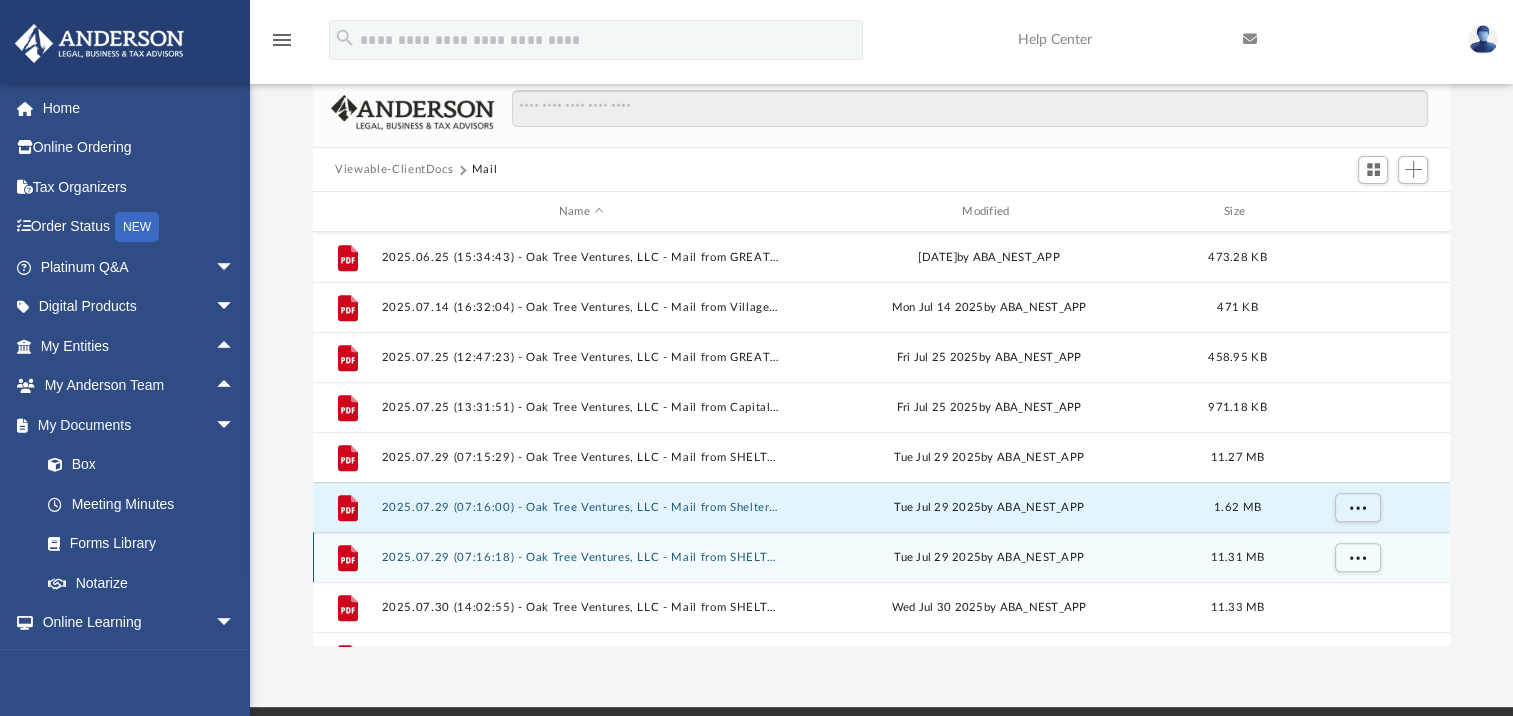 click on "2025.07.29 (07:16:18) - Oak Tree Ventures, LLC - Mail from SHELTER MUTUAL INSURANCE COMPANY.pdf" at bounding box center (581, 557) 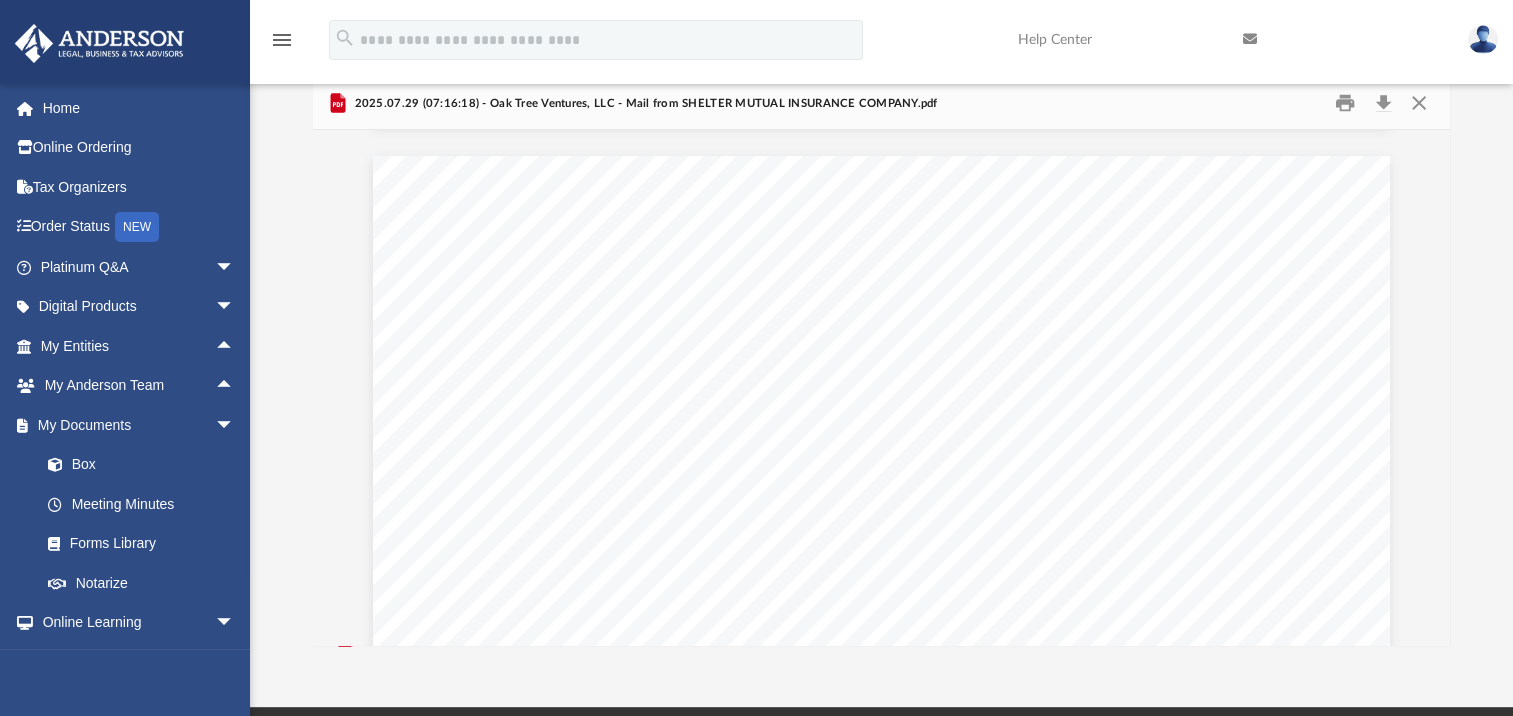 scroll, scrollTop: 6700, scrollLeft: 0, axis: vertical 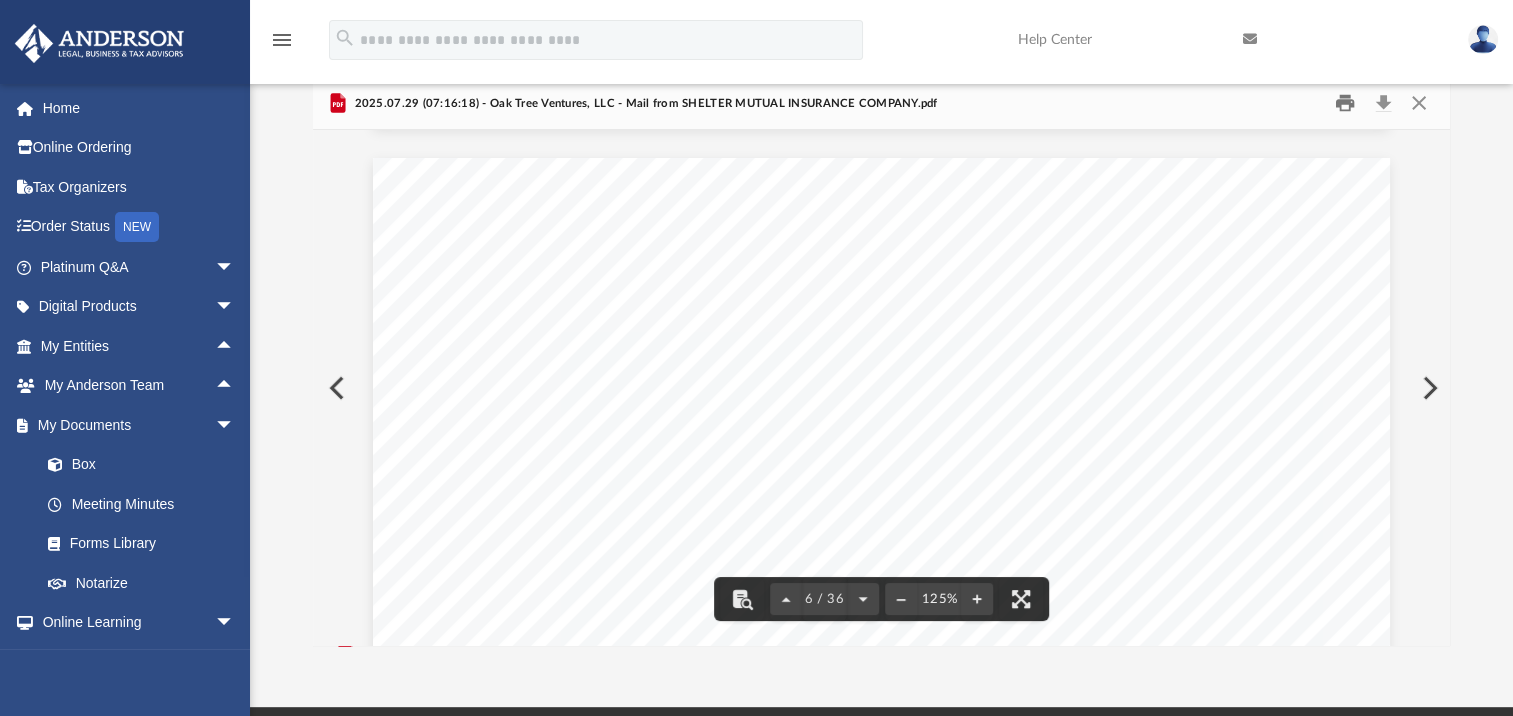click at bounding box center [1345, 103] 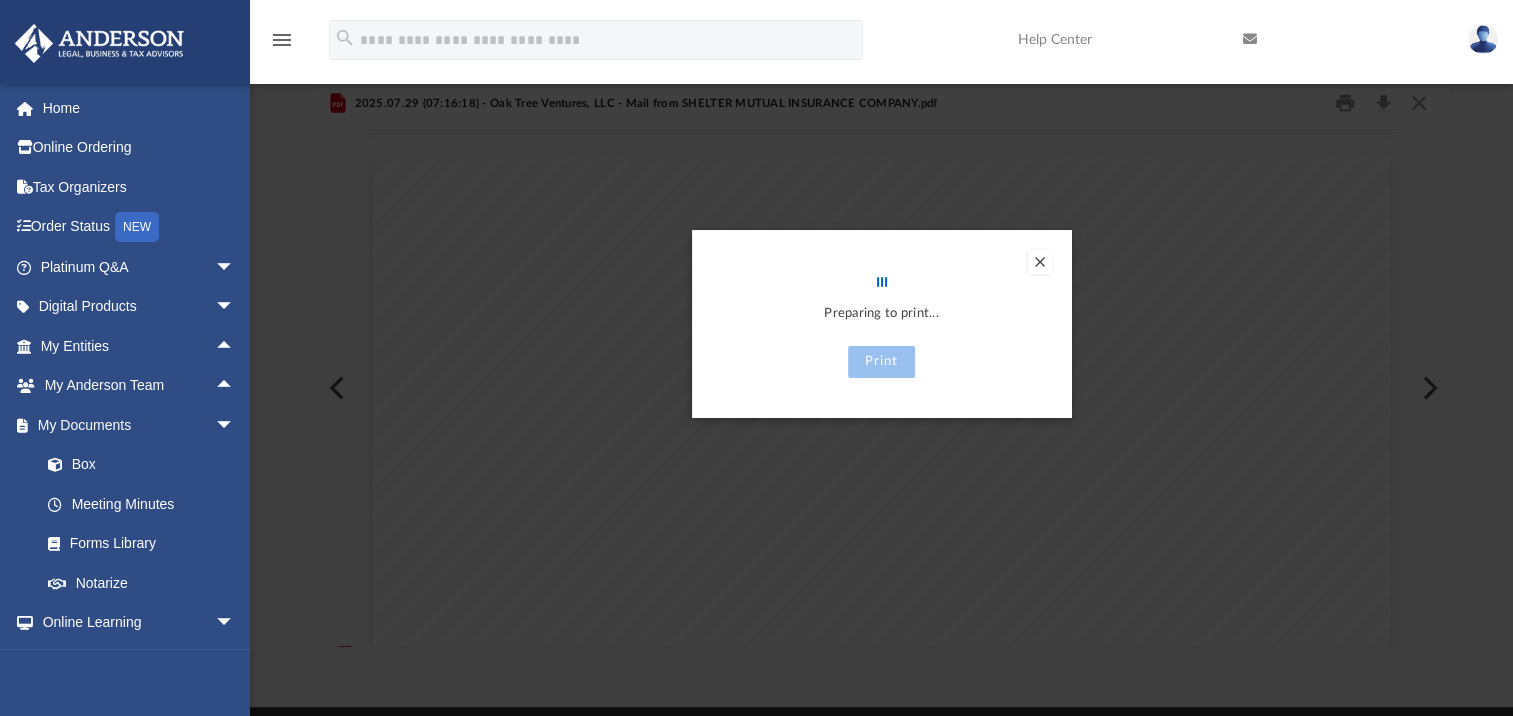 click at bounding box center [1040, 262] 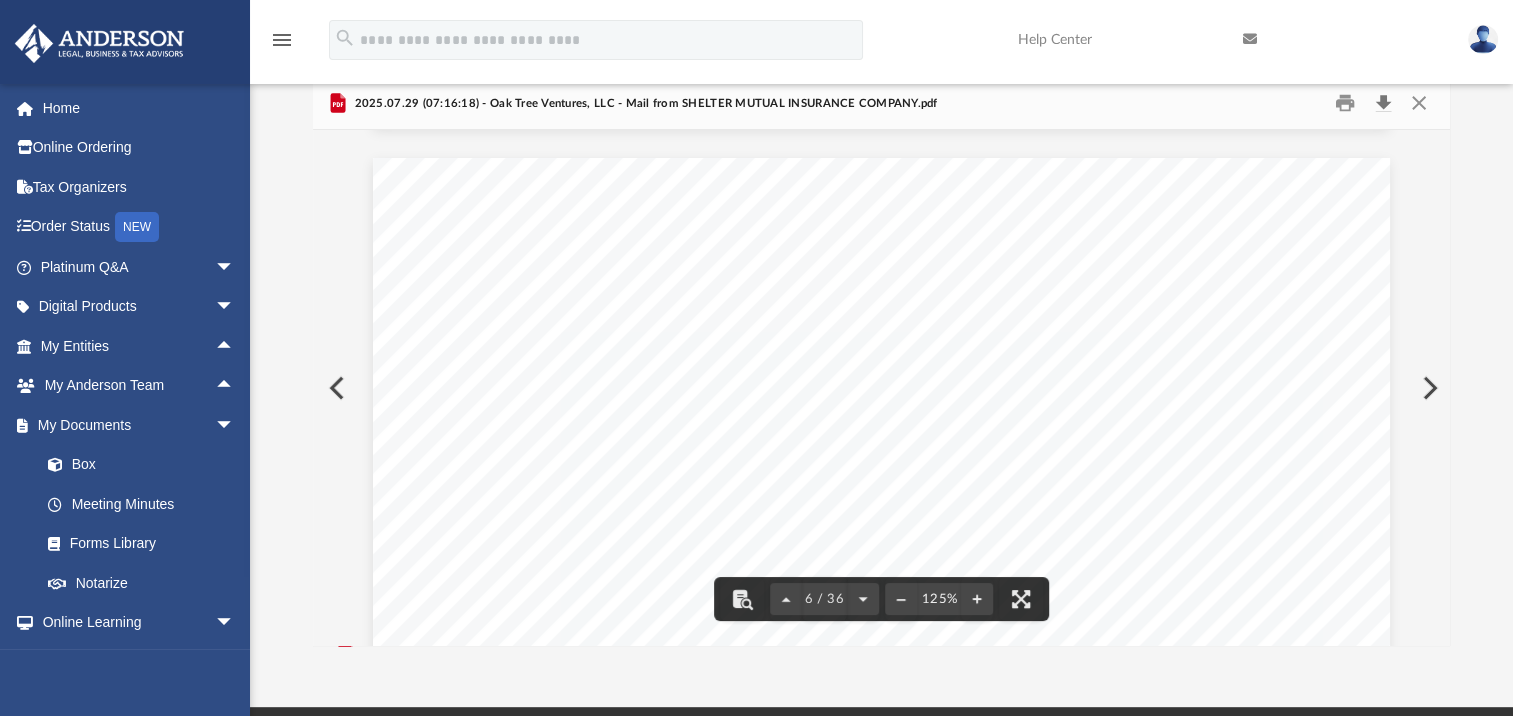 click at bounding box center (1383, 103) 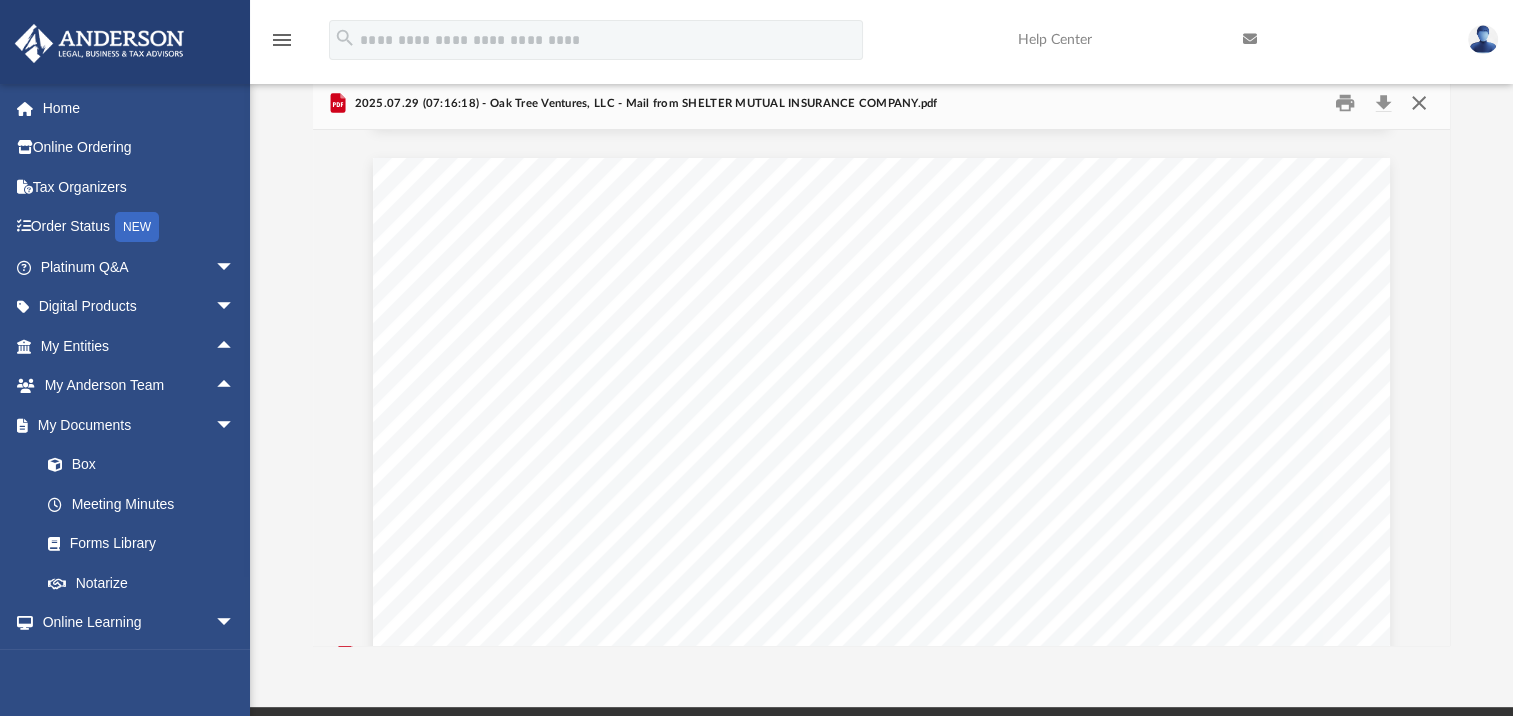 click at bounding box center (1418, 103) 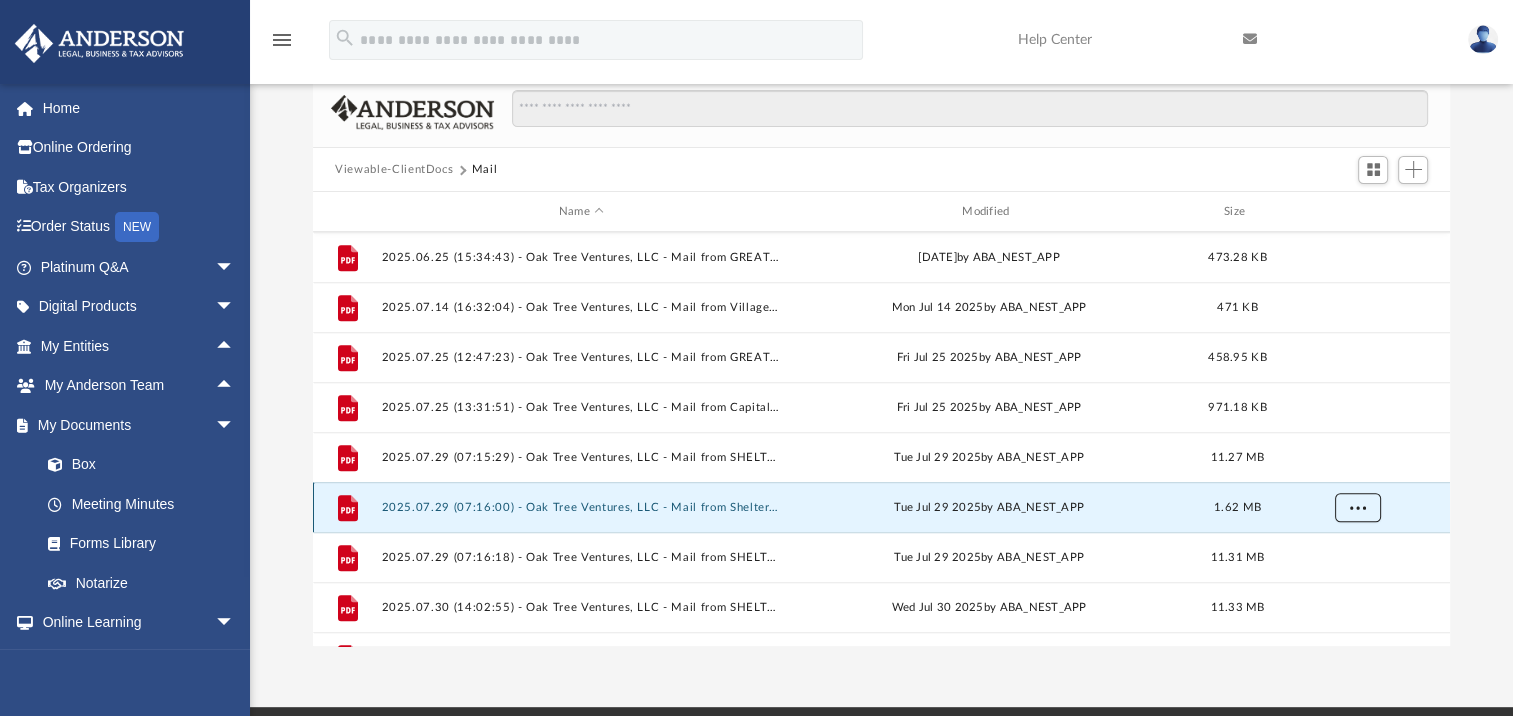 click at bounding box center [1358, 508] 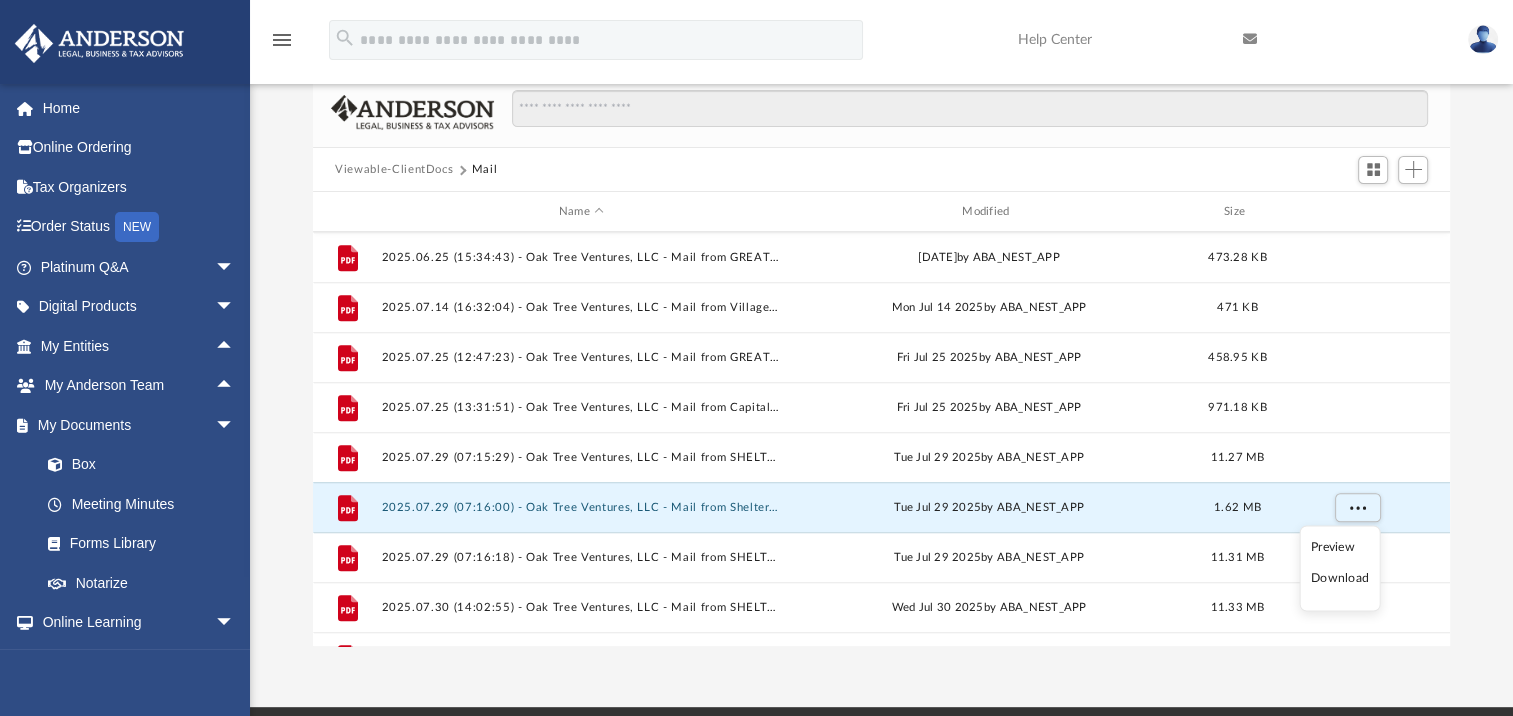 click on "Download" at bounding box center (1340, 579) 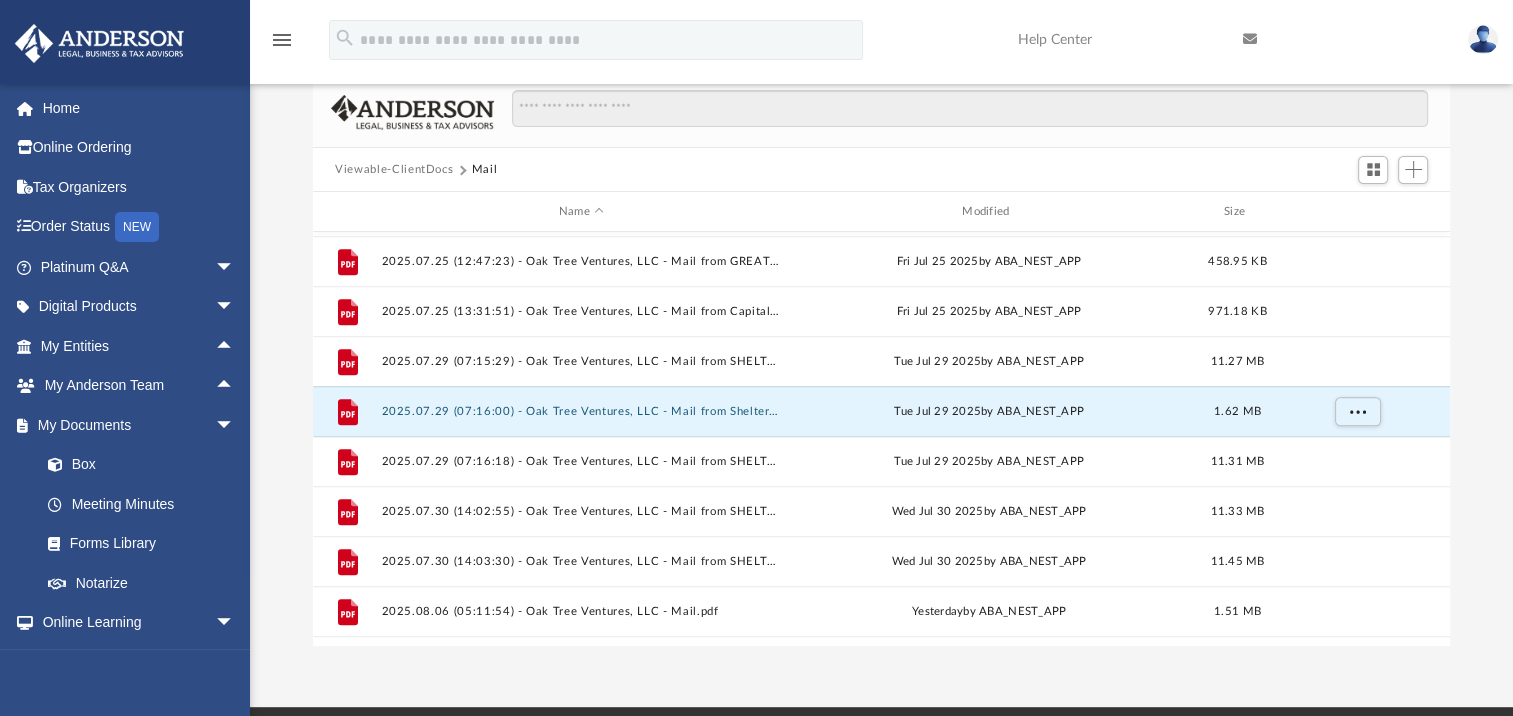 scroll, scrollTop: 1436, scrollLeft: 0, axis: vertical 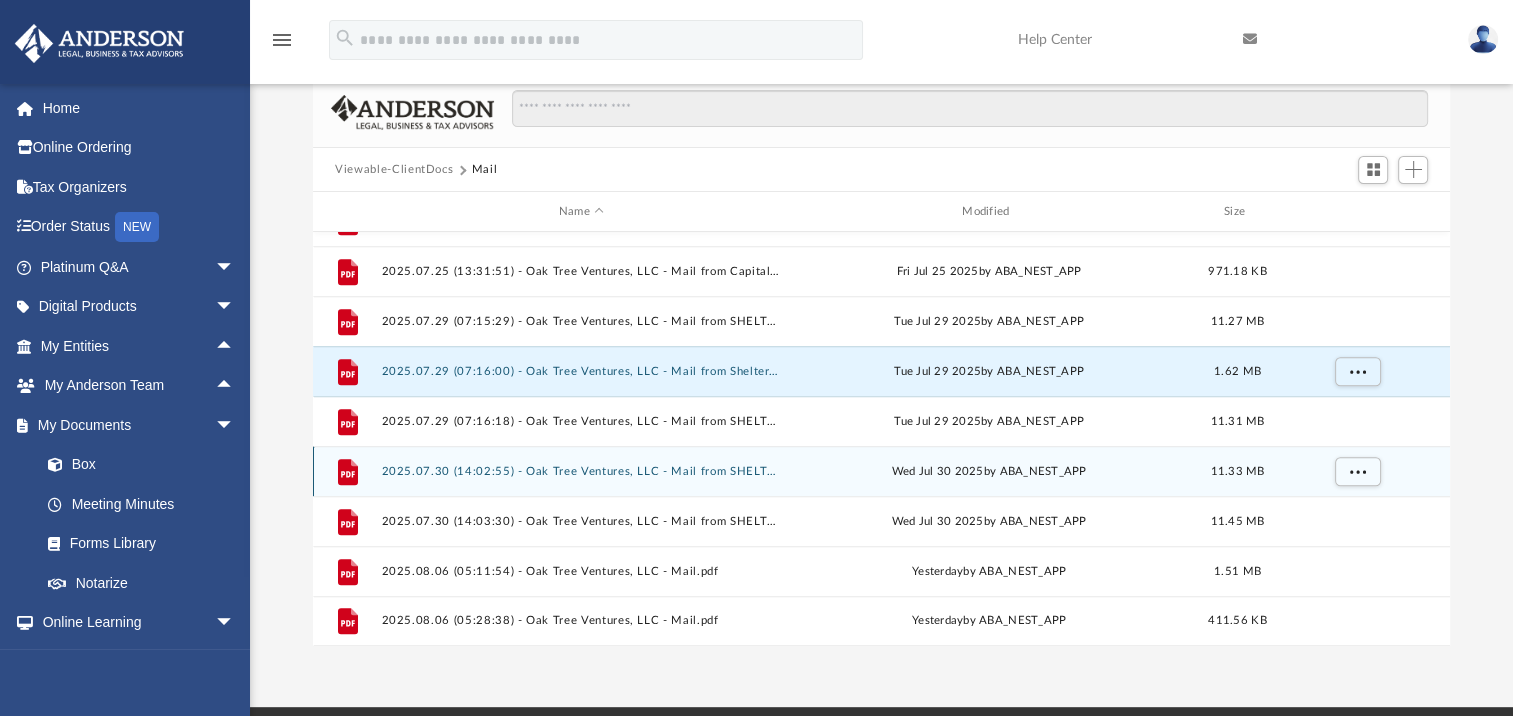 click on "Wed Jul 30 2025  by ABA_NEST_APP" at bounding box center (989, 472) 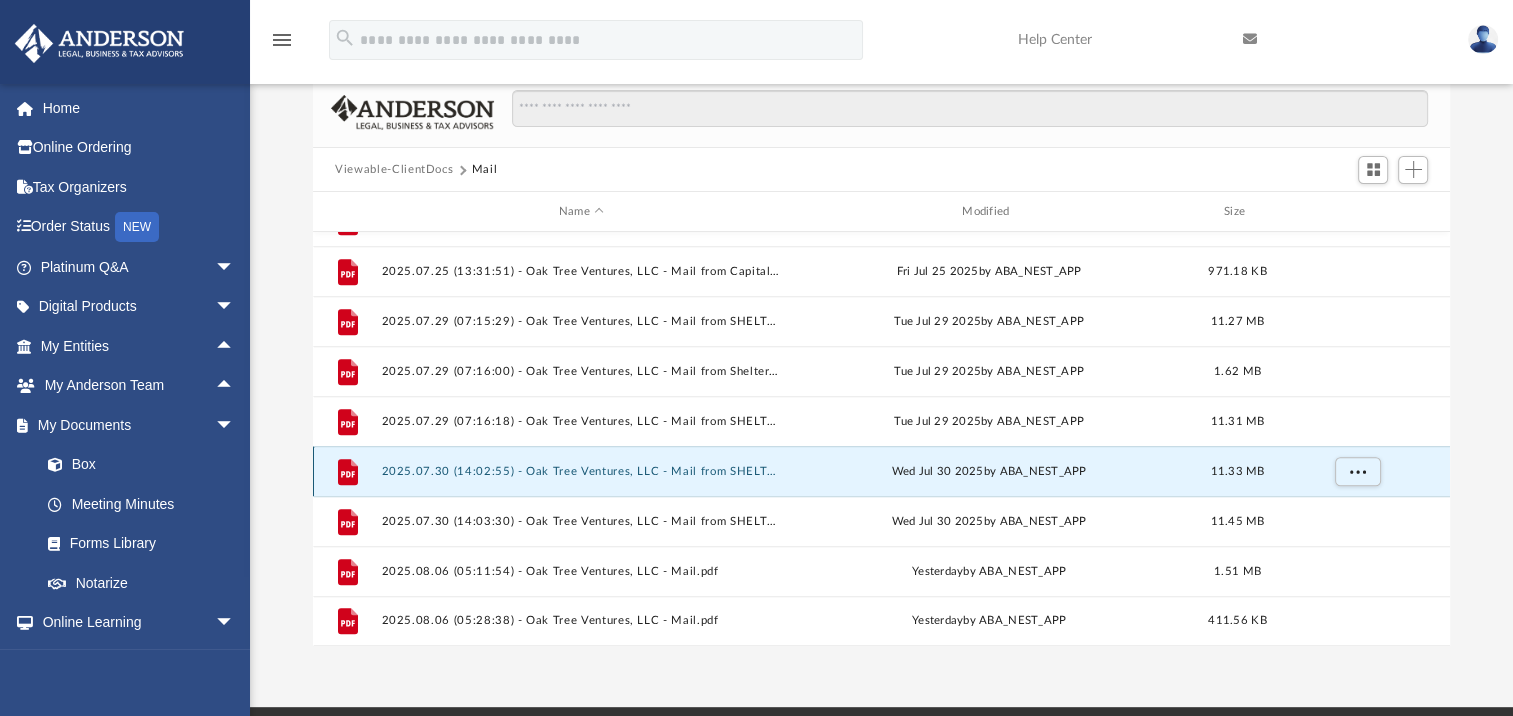 click on "2025.07.30 (14:02:55) - Oak Tree Ventures, LLC - Mail from SHELTER MUTUAL INSURANCE COMPANY.pdf" at bounding box center (581, 471) 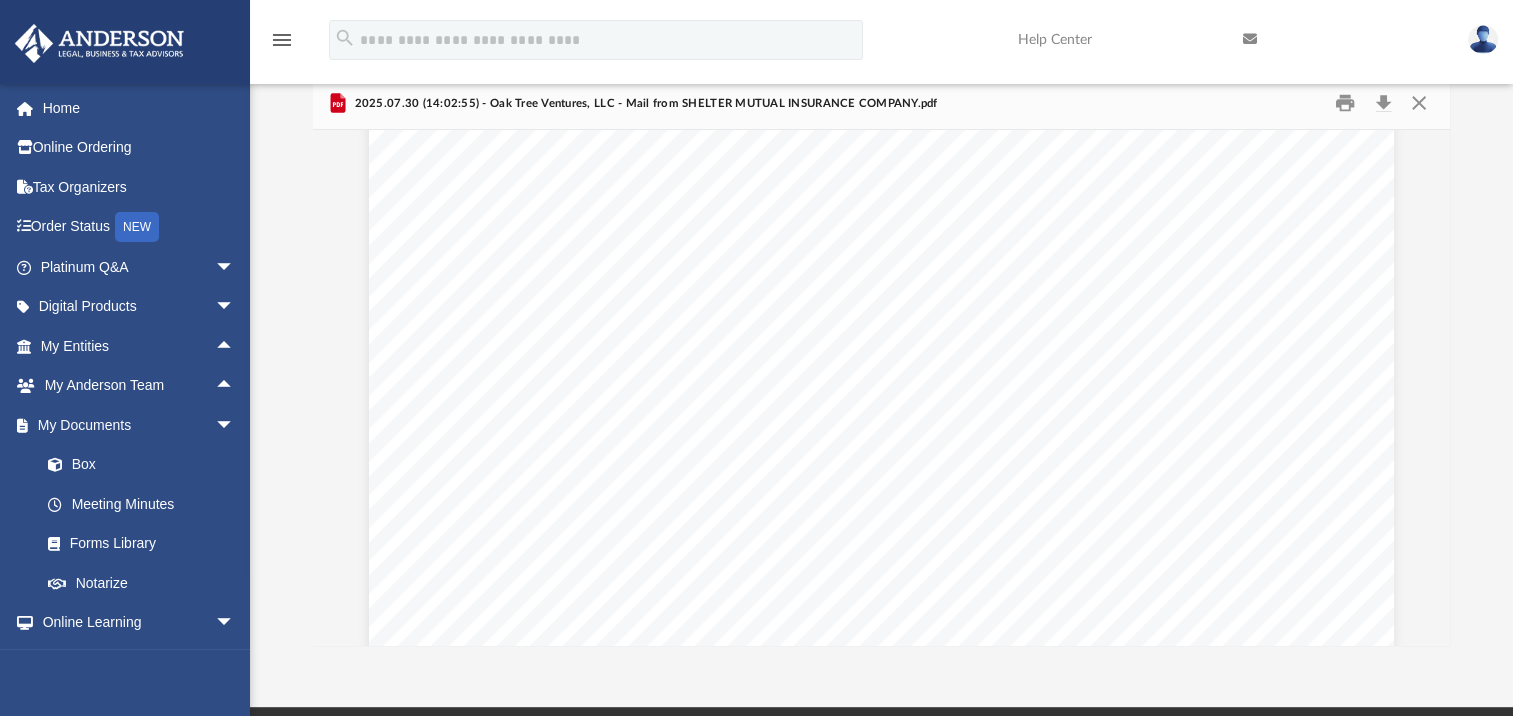 scroll, scrollTop: 200, scrollLeft: 0, axis: vertical 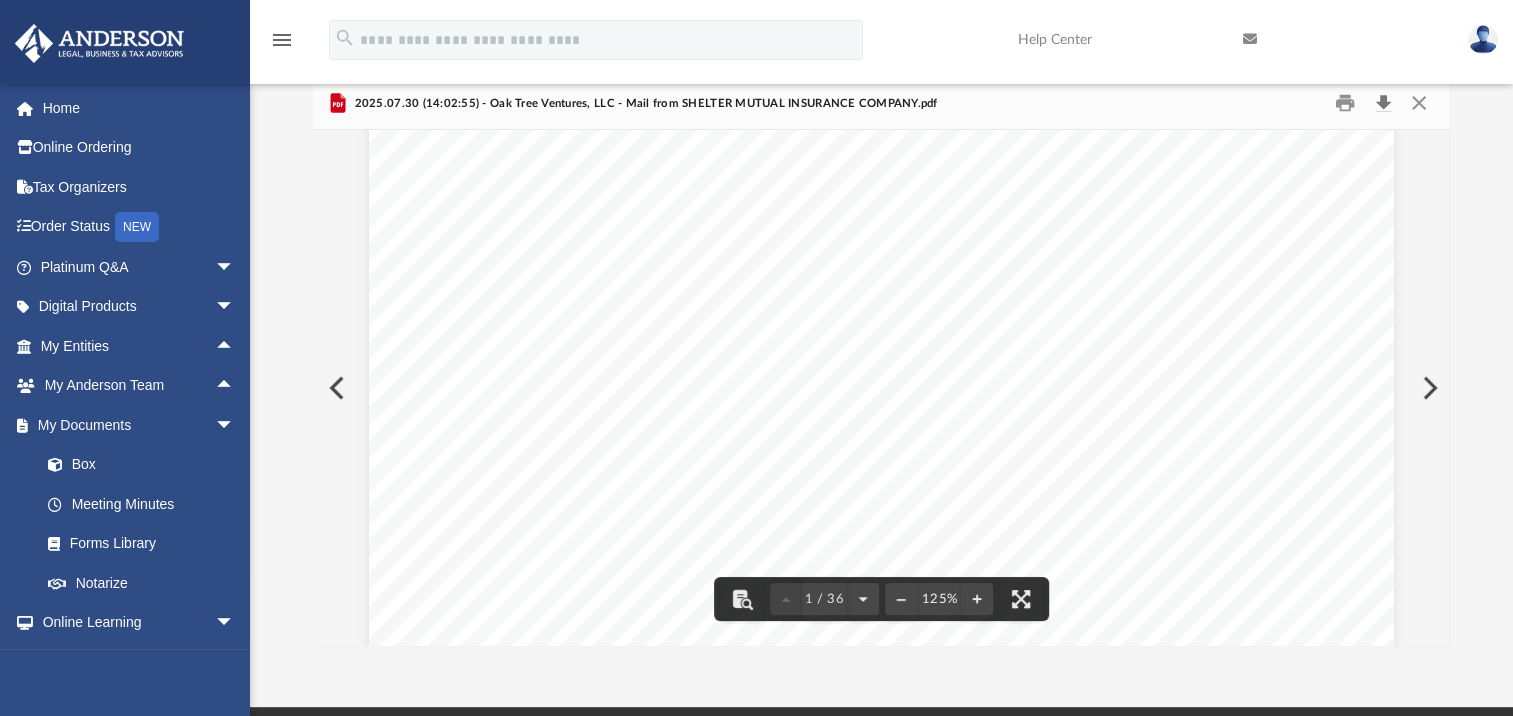 click at bounding box center (1383, 103) 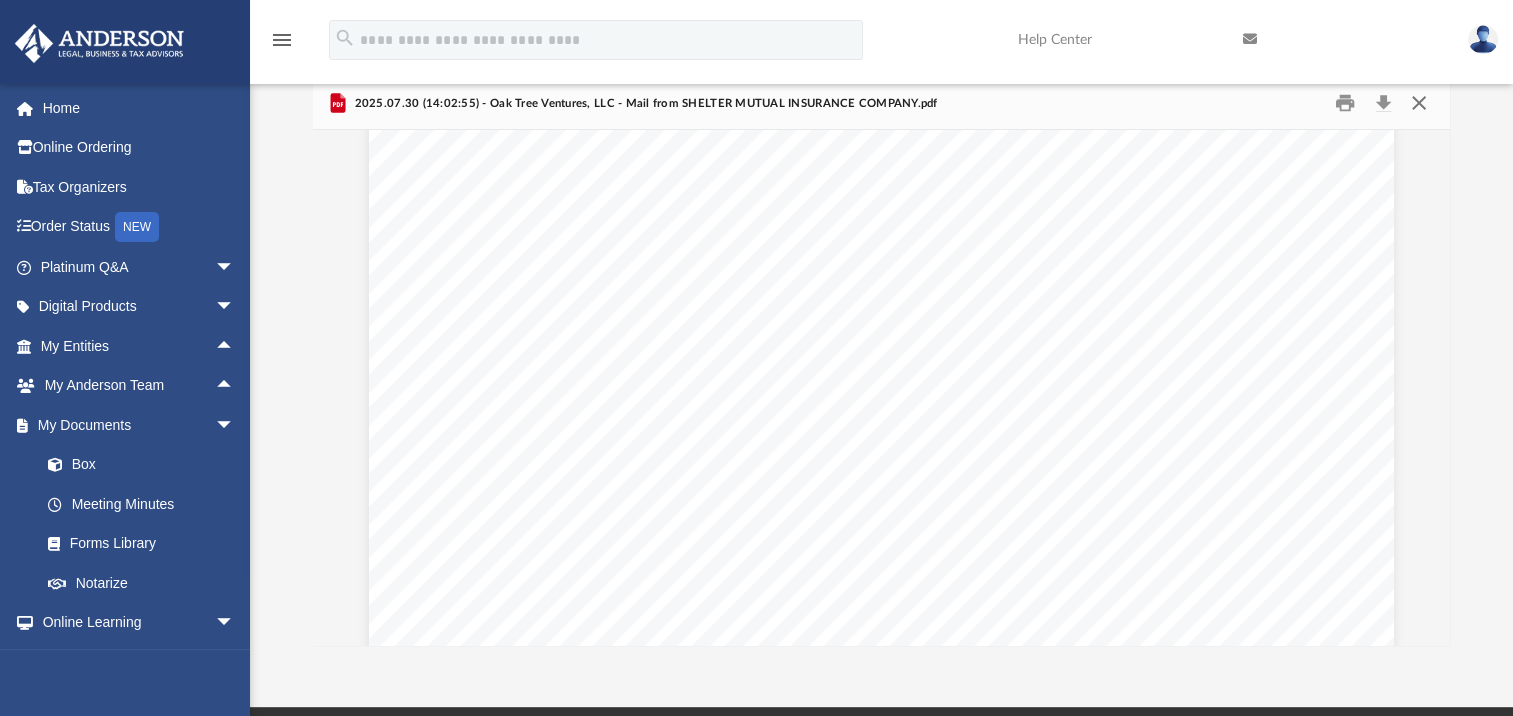 click at bounding box center (1418, 103) 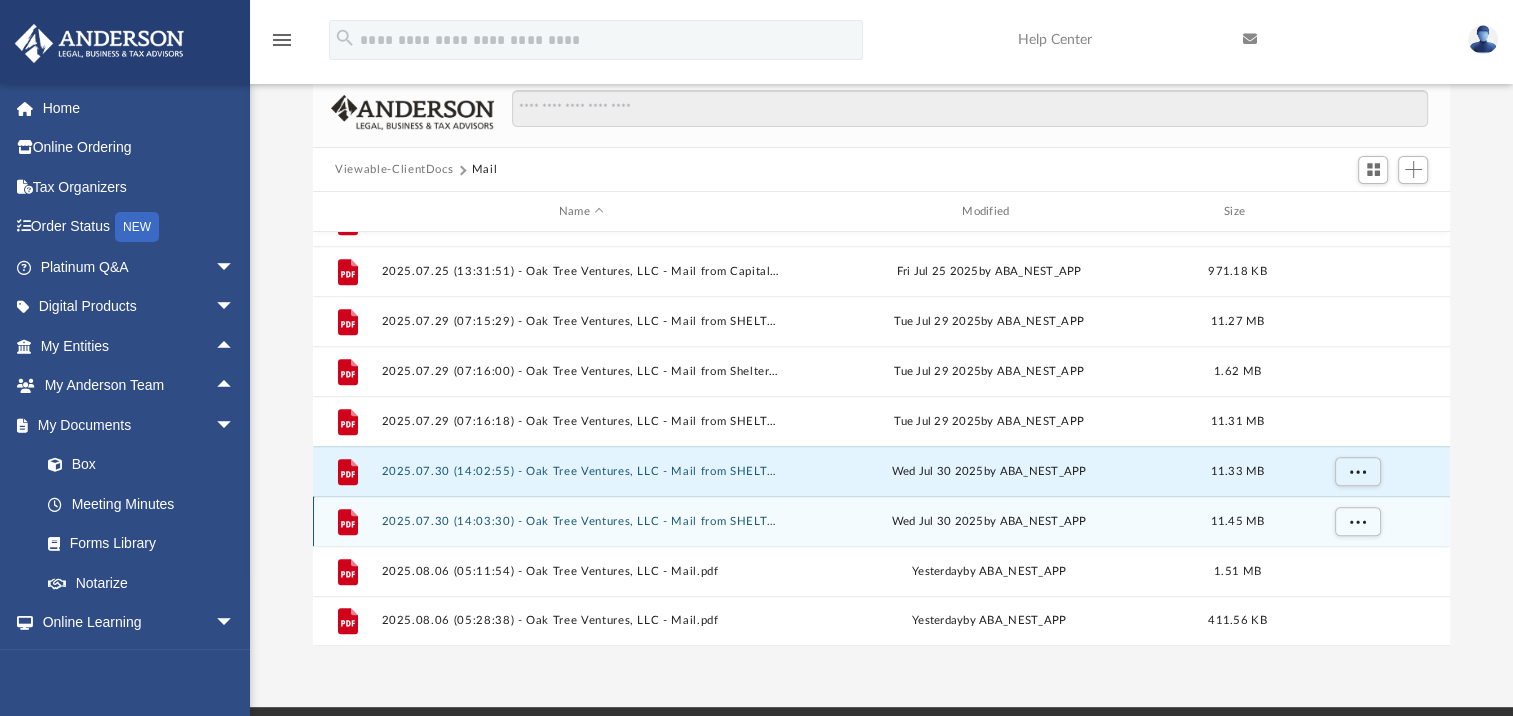 click on "Wed Jul 30 2025  by ABA_NEST_APP" at bounding box center [989, 522] 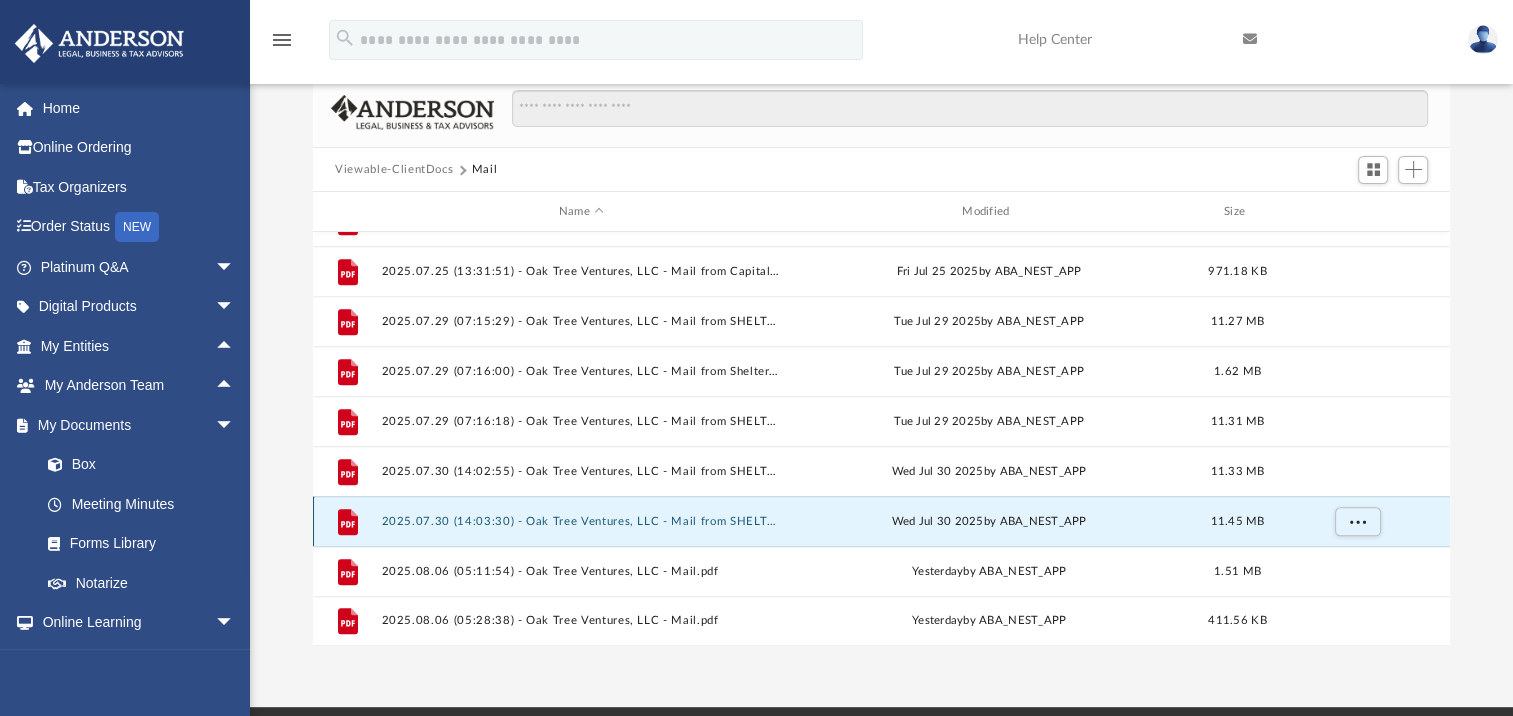 click on "Wed Jul 30 2025  by ABA_NEST_APP" at bounding box center [989, 522] 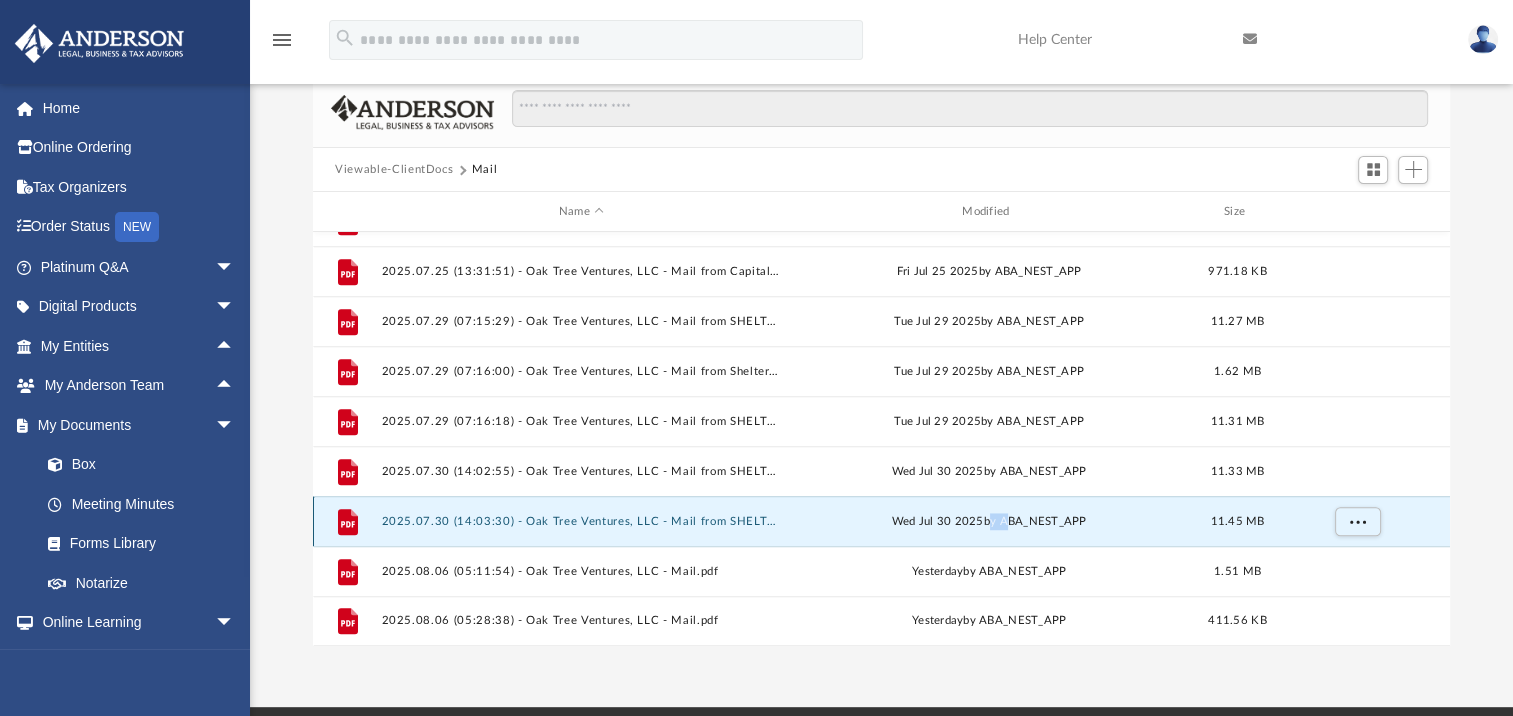 click on "Wed Jul 30 2025  by ABA_NEST_APP" at bounding box center (989, 522) 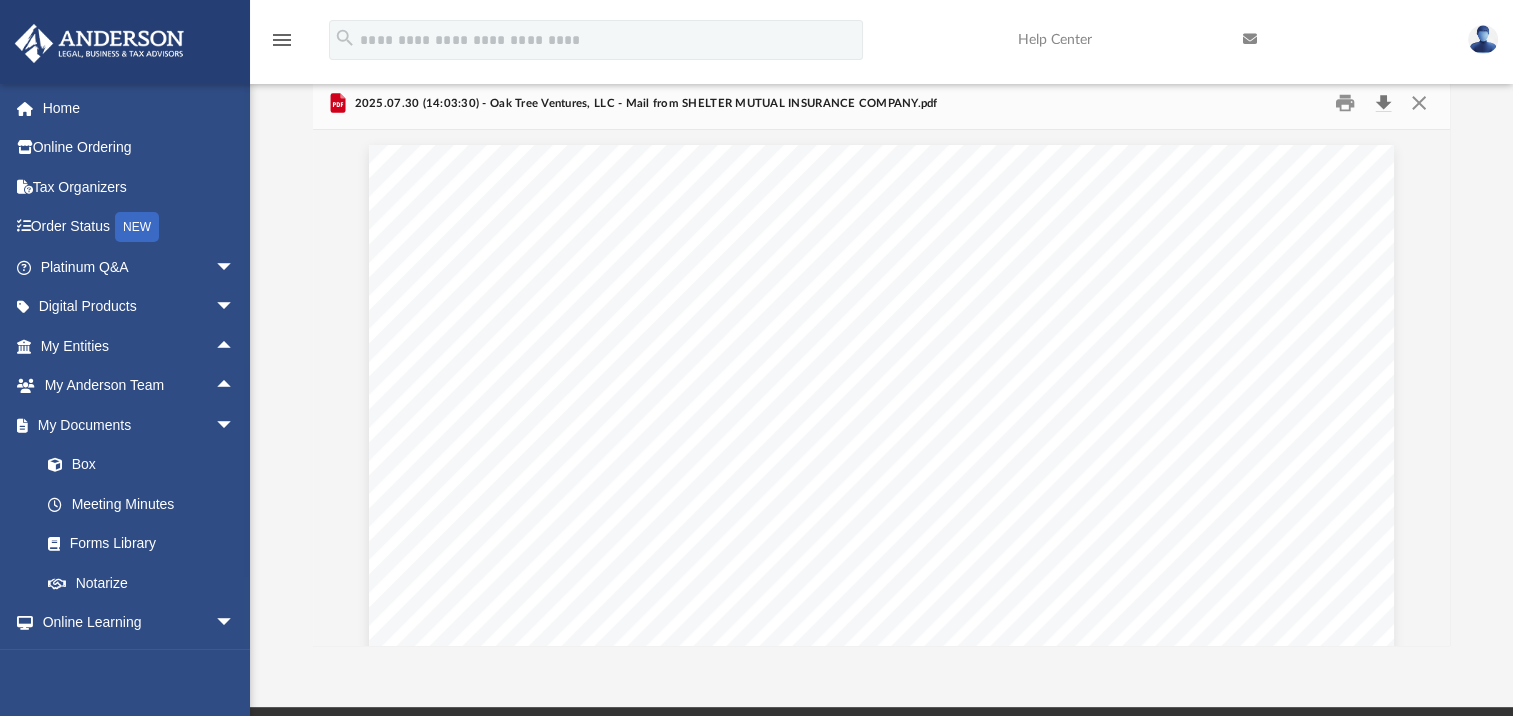 click at bounding box center (1383, 103) 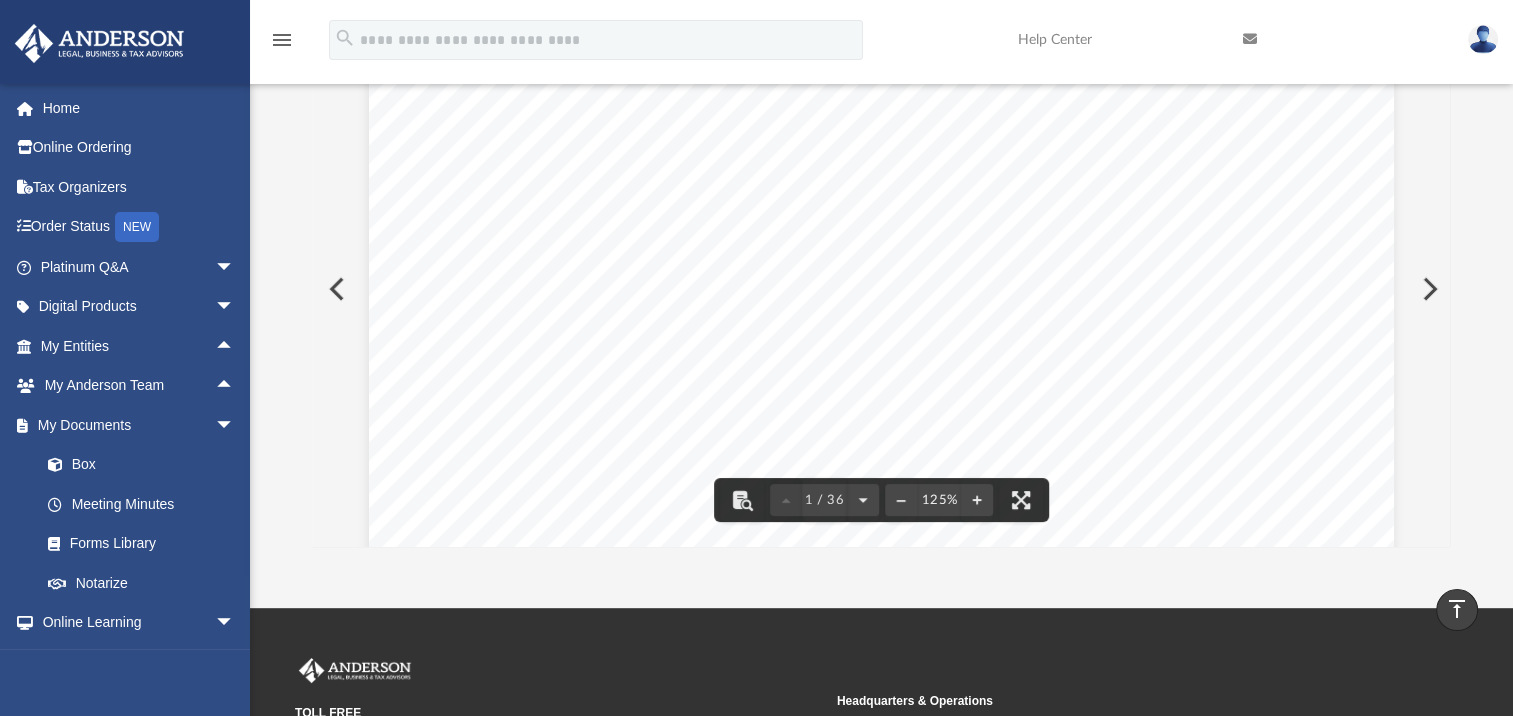 scroll, scrollTop: 0, scrollLeft: 0, axis: both 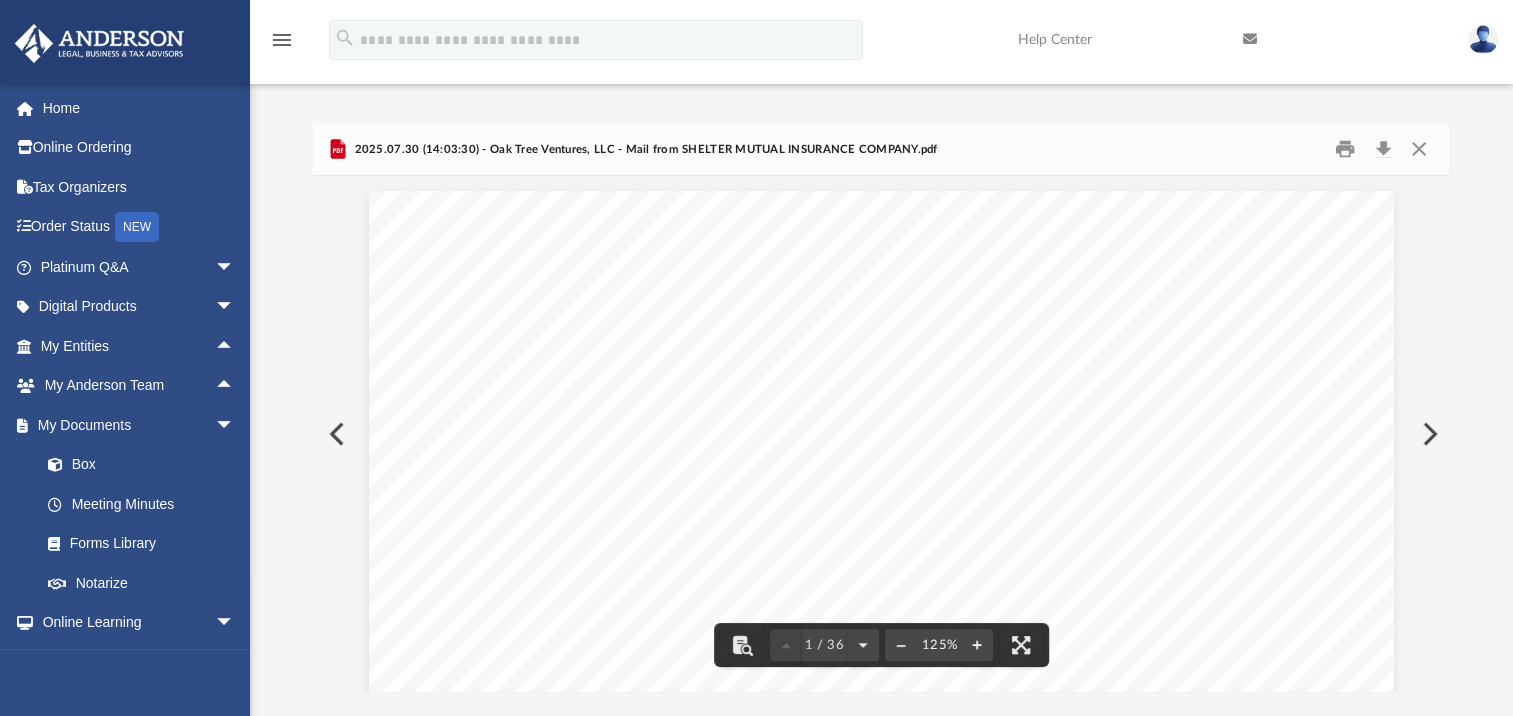 click at bounding box center [881, 850] 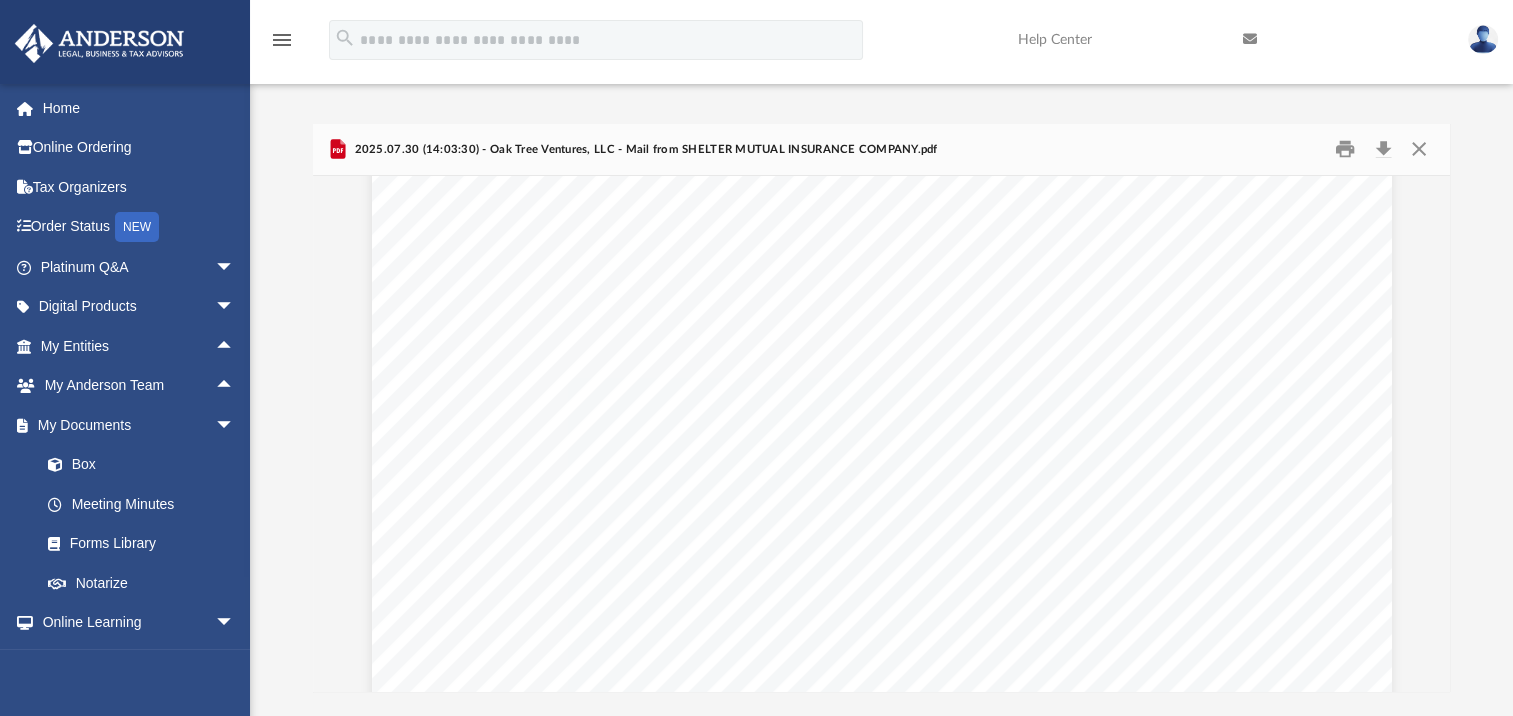 scroll, scrollTop: 15600, scrollLeft: 0, axis: vertical 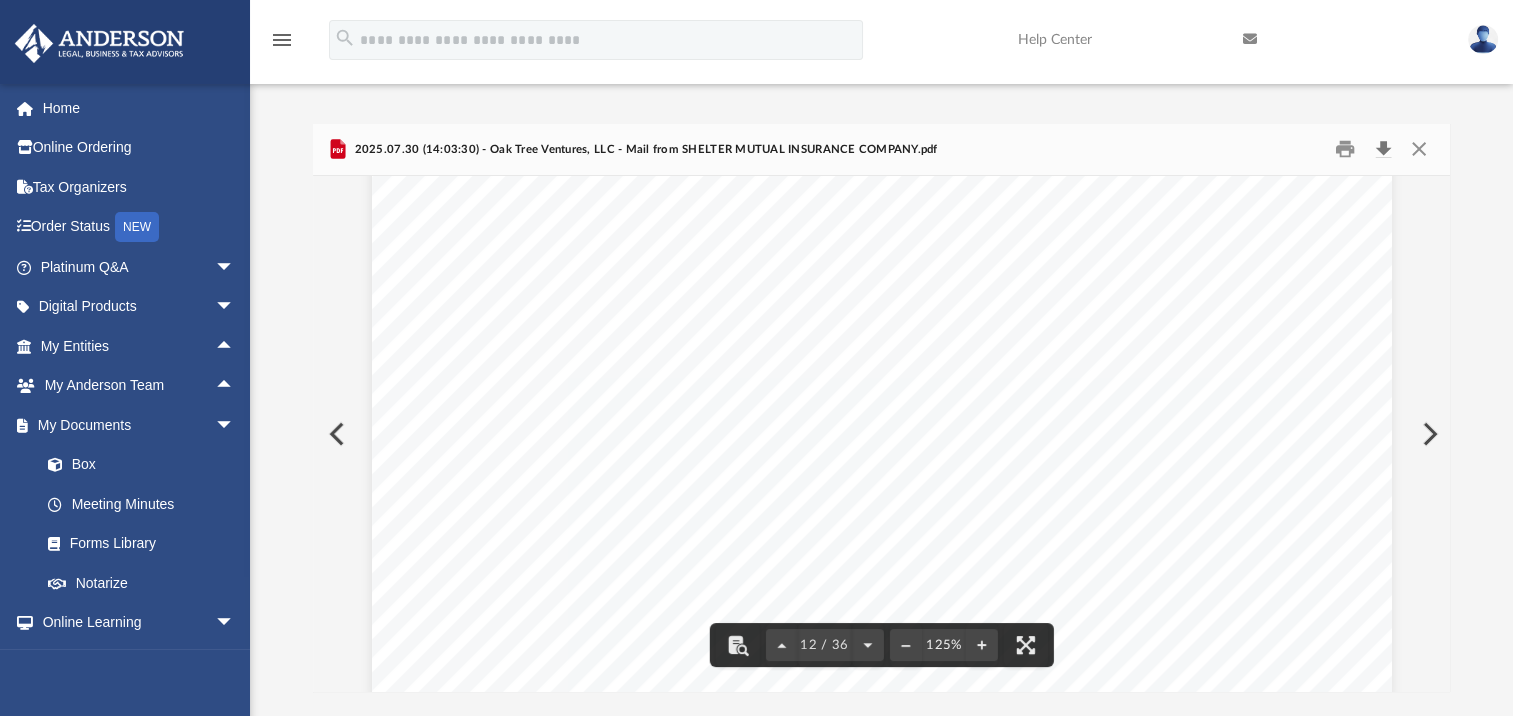 click at bounding box center [1383, 149] 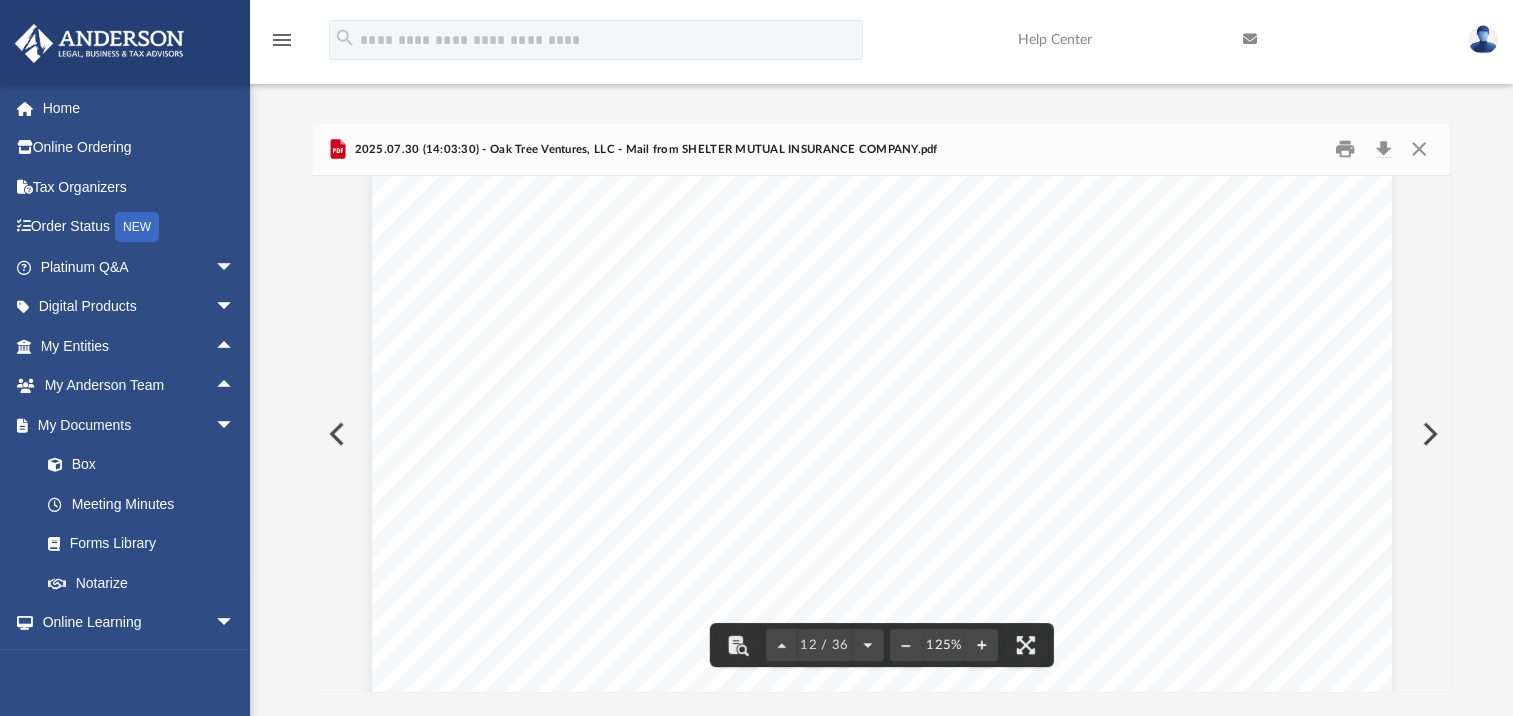 click on "Difficulty viewing your box folder? You can also access your account directly on  box.com  outside of the portal.  No Client Folder Found - Please contact   your team   for assistance.  Viewable-ClientDocs Mail Name    Modified    Size    File 2025.07.14 (16:32:04) - Oak Tree Ventures, LLC - Mail from Village of Bartonville.pdf Mon Jul 14 2025  by ABA_NEST_APP 471 KB File 2025.07.25 (12:47:23) - Oak Tree Ventures, LLC - Mail from GREATER PEORIA SANITARY DISTRICT.pdf Fri Jul 25 2025  by ABA_NEST_APP 458.95 KB File 2025.07.25 (13:31:51) - Oak Tree Ventures, LLC - Mail from CapitalOne Business.pdf Fri Jul 25 2025  by ABA_NEST_APP 971.18 KB File 2025.07.29 (07:15:29) - Oak Tree Ventures, LLC - Mail from SHELTER INSURANCE.pdf Tue Jul 29 2025  by ABA_NEST_APP 11.27 MB File 2025.07.29 (07:16:00) - Oak Tree Ventures, LLC - Mail from Shelter Insurance Companies.pdf Tue Jul 29 2025  by ABA_NEST_APP 1.62 MB File Tue Jul 29 2025  by ABA_NEST_APP 11.31 MB File Wed Jul 30 2025  by ABA_NEST_APP 11.33 MB" at bounding box center [881, 387] 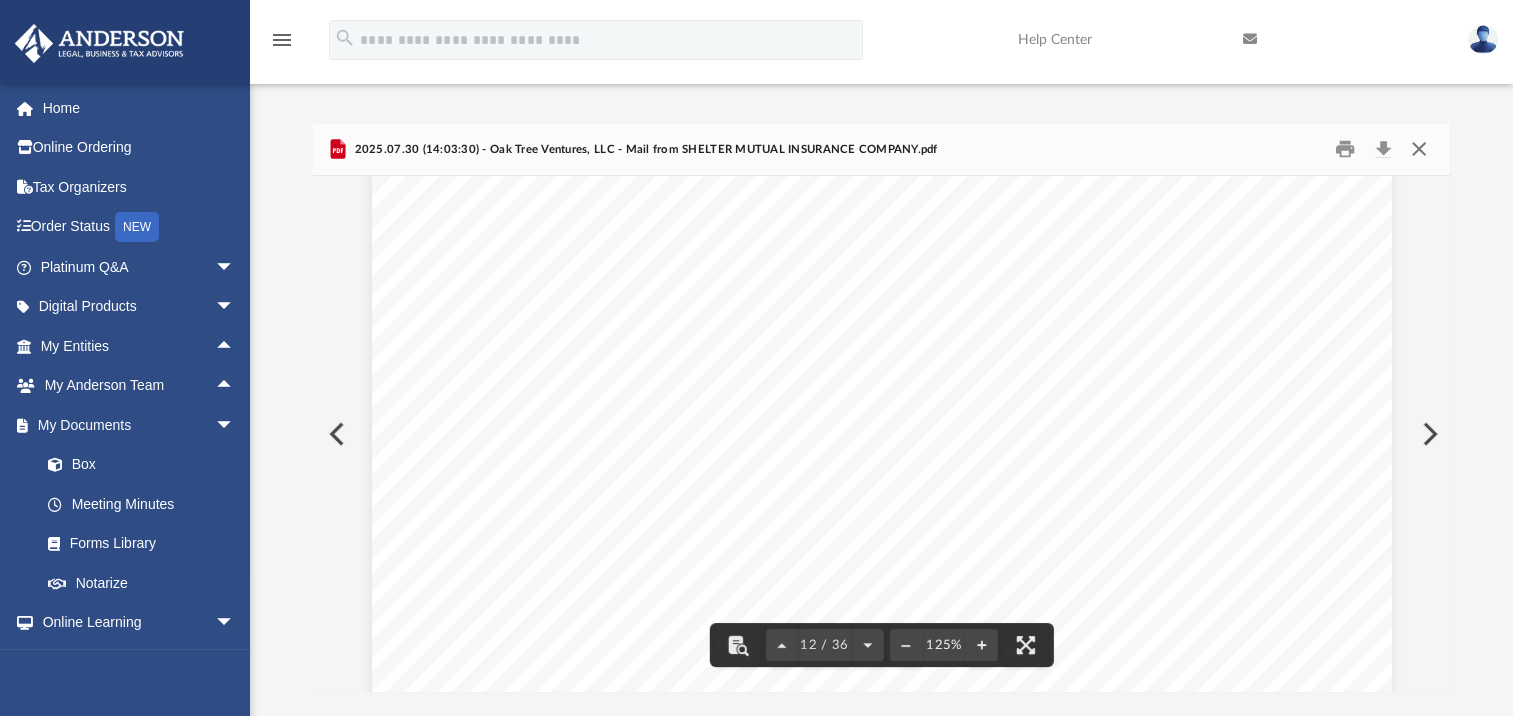 click at bounding box center (1418, 149) 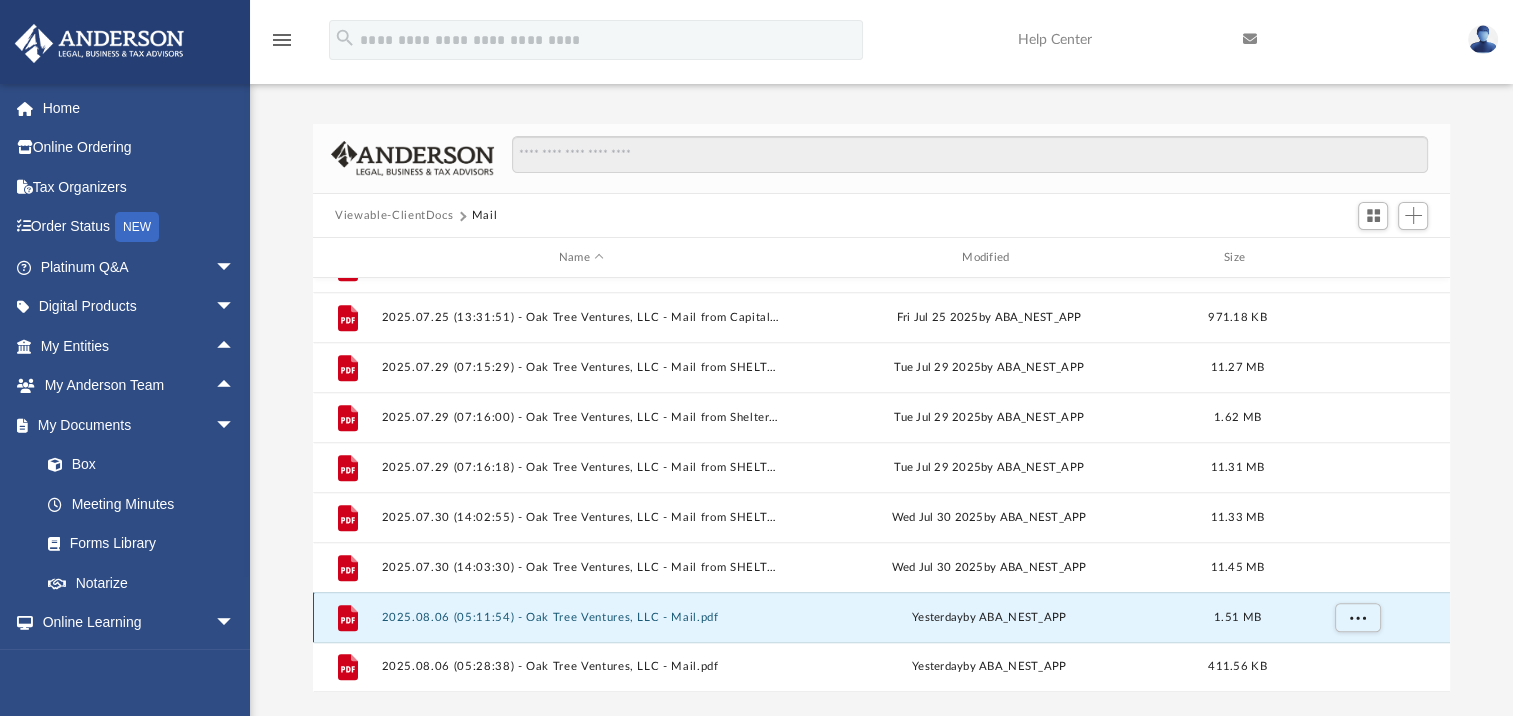 click on "2025.08.06 (05:11:54) - Oak Tree Ventures, LLC - Mail.pdf" at bounding box center (581, 617) 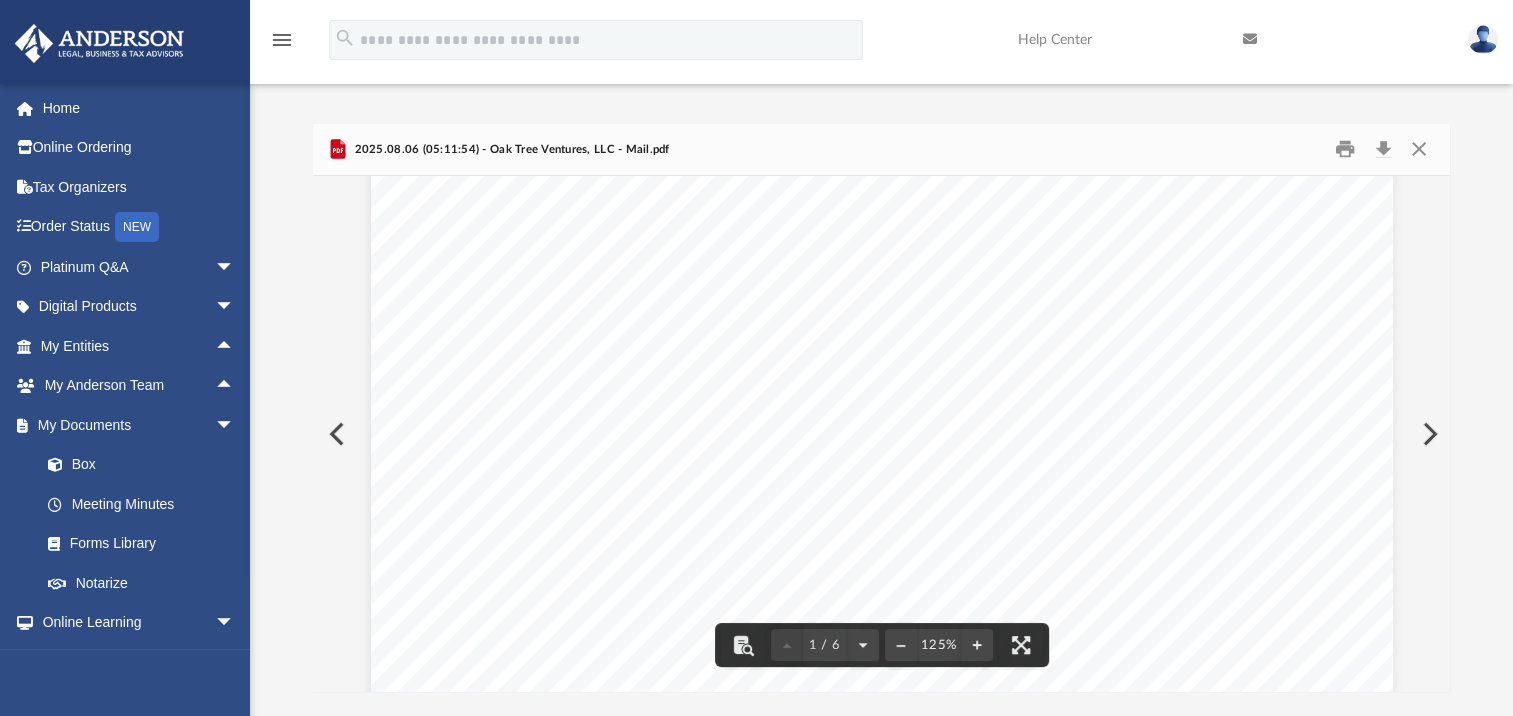 scroll, scrollTop: 200, scrollLeft: 0, axis: vertical 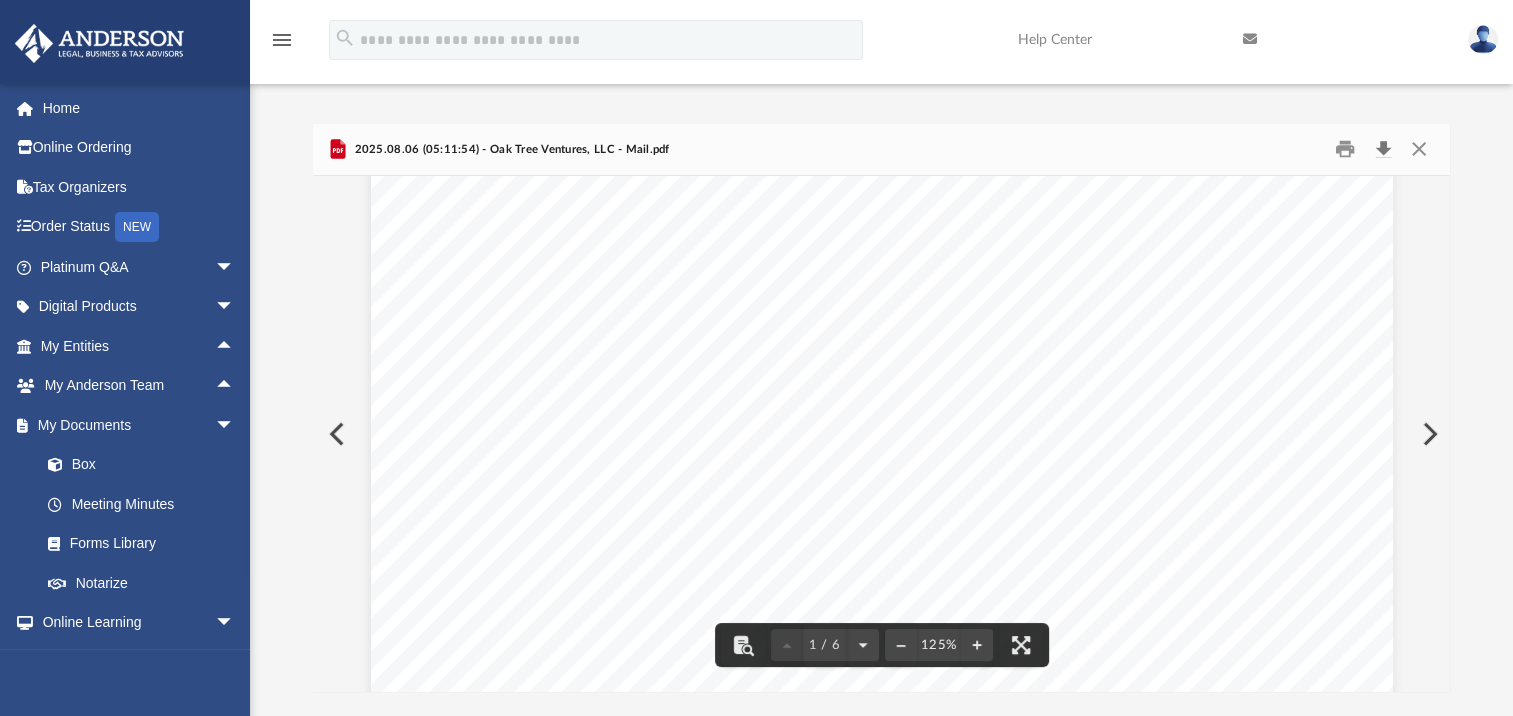 click at bounding box center (1383, 149) 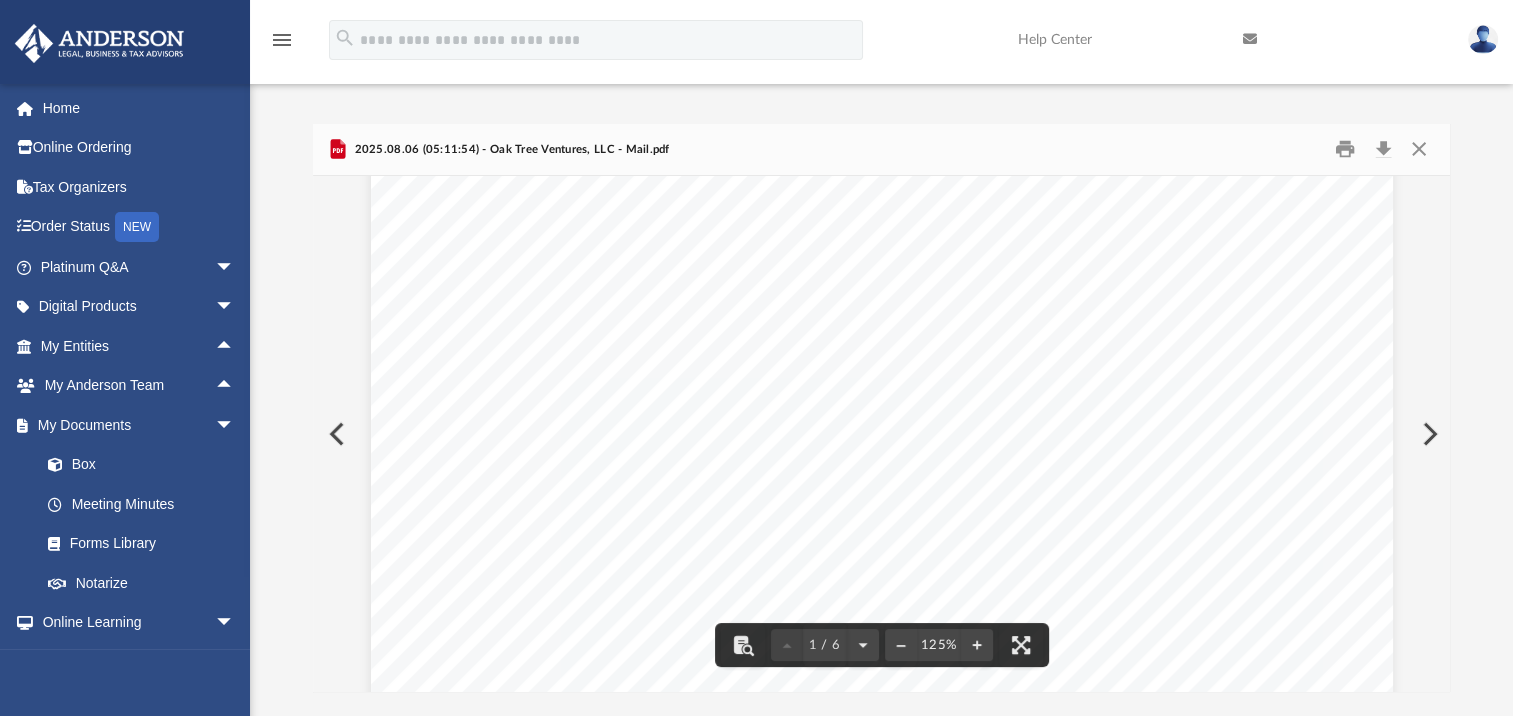 click on "Difficulty viewing your box folder? You can also access your account directly on  box.com  outside of the portal.  No Client Folder Found - Please contact   your team   for assistance.  Viewable-ClientDocs Mail Name    Modified    Size    File 2025.07.14 (16:32:04) - Oak Tree Ventures, LLC - Mail from Village of Bartonville.pdf Mon Jul 14 2025  by ABA_NEST_APP 471 KB File 2025.07.25 (12:47:23) - Oak Tree Ventures, LLC - Mail from GREATER PEORIA SANITARY DISTRICT.pdf Fri Jul 25 2025  by ABA_NEST_APP 458.95 KB File 2025.07.25 (13:31:51) - Oak Tree Ventures, LLC - Mail from CapitalOne Business.pdf Fri Jul 25 2025  by ABA_NEST_APP 971.18 KB File 2025.07.29 (07:15:29) - Oak Tree Ventures, LLC - Mail from SHELTER INSURANCE.pdf Tue Jul 29 2025  by ABA_NEST_APP 11.27 MB File 2025.07.29 (07:16:00) - Oak Tree Ventures, LLC - Mail from Shelter Insurance Companies.pdf Tue Jul 29 2025  by ABA_NEST_APP 1.62 MB File 2025.07.29 (07:16:18) - Oak Tree Ventures, LLC - Mail from SHELTER MUTUAL INSURANCE COMPANY.pdf File" at bounding box center (881, 408) 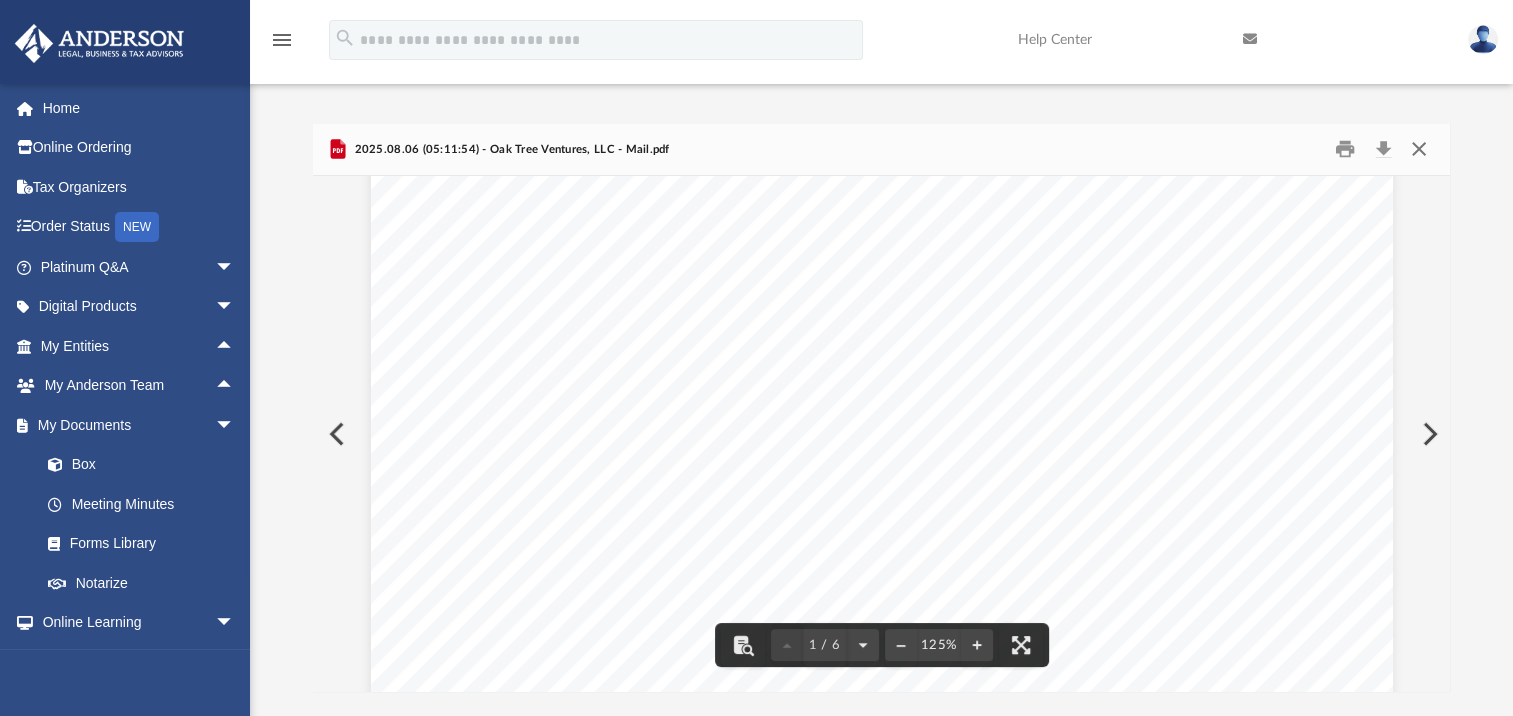 click at bounding box center [1418, 149] 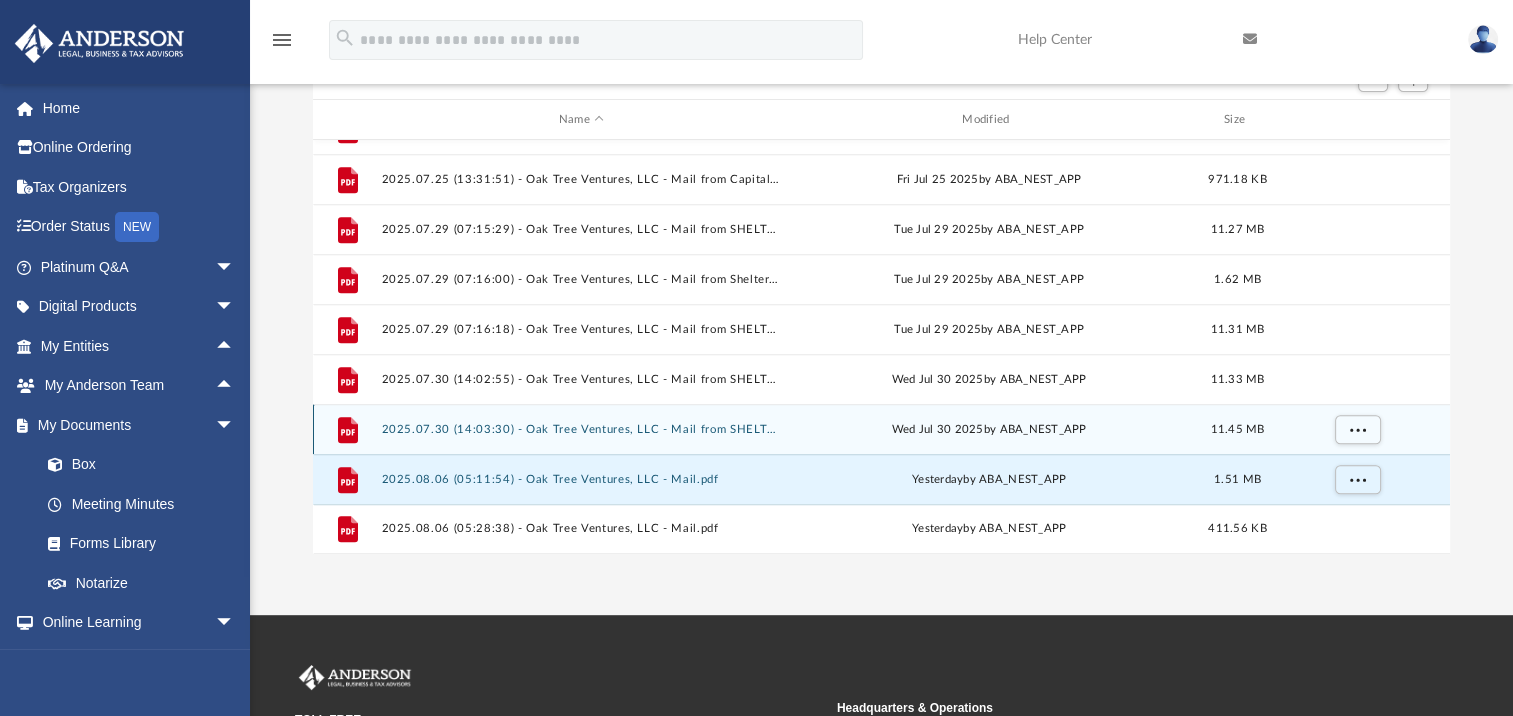 scroll, scrollTop: 200, scrollLeft: 0, axis: vertical 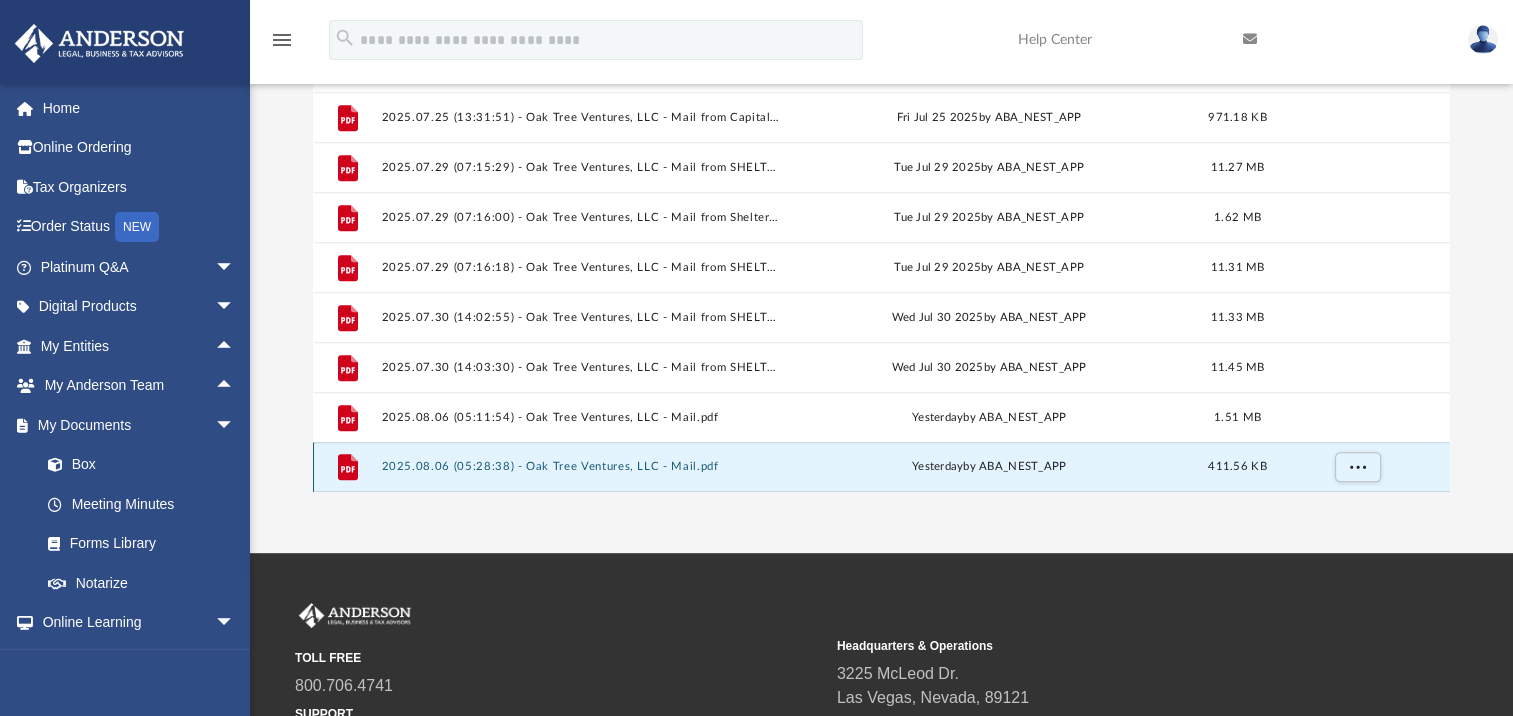 click on "2025.08.06 (05:28:38) - Oak Tree Ventures, LLC - Mail.pdf" at bounding box center [581, 466] 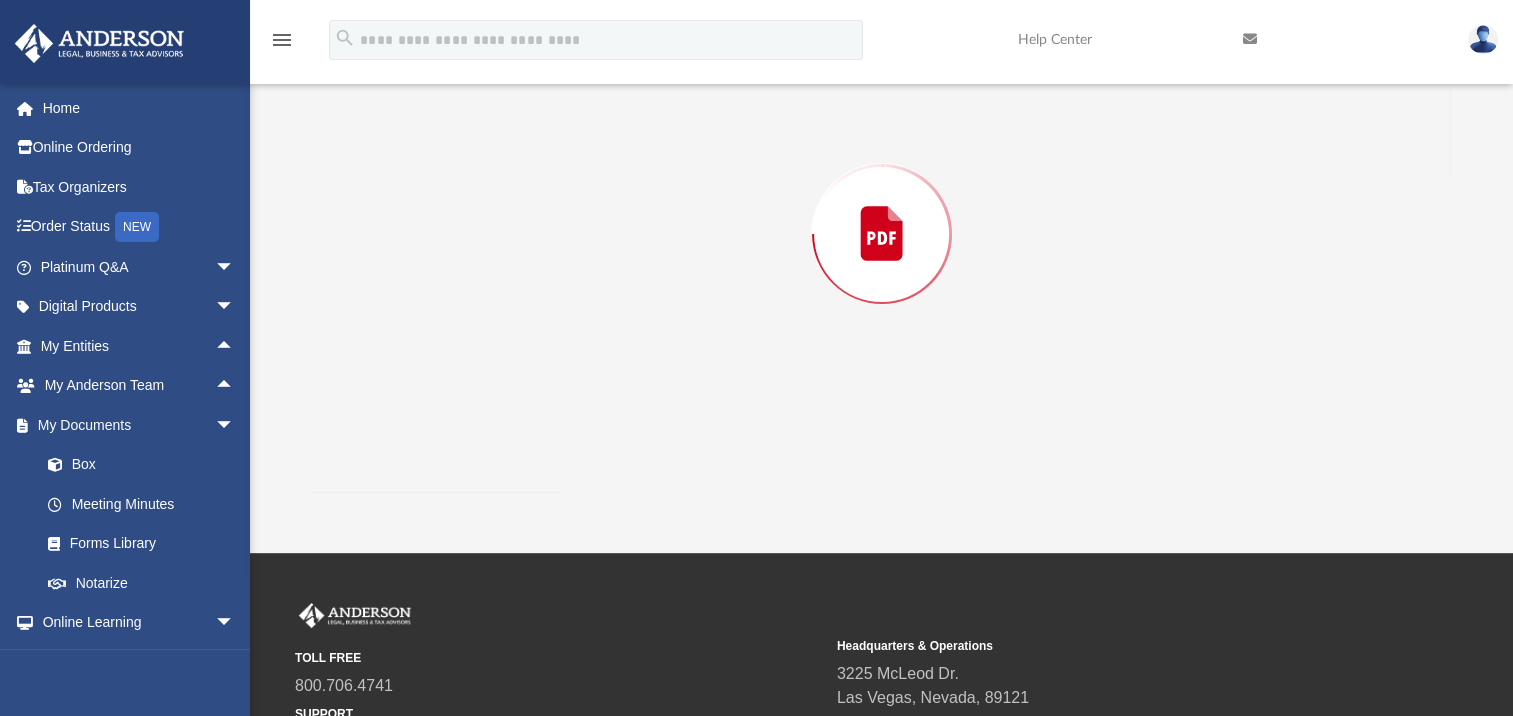 scroll, scrollTop: 123, scrollLeft: 0, axis: vertical 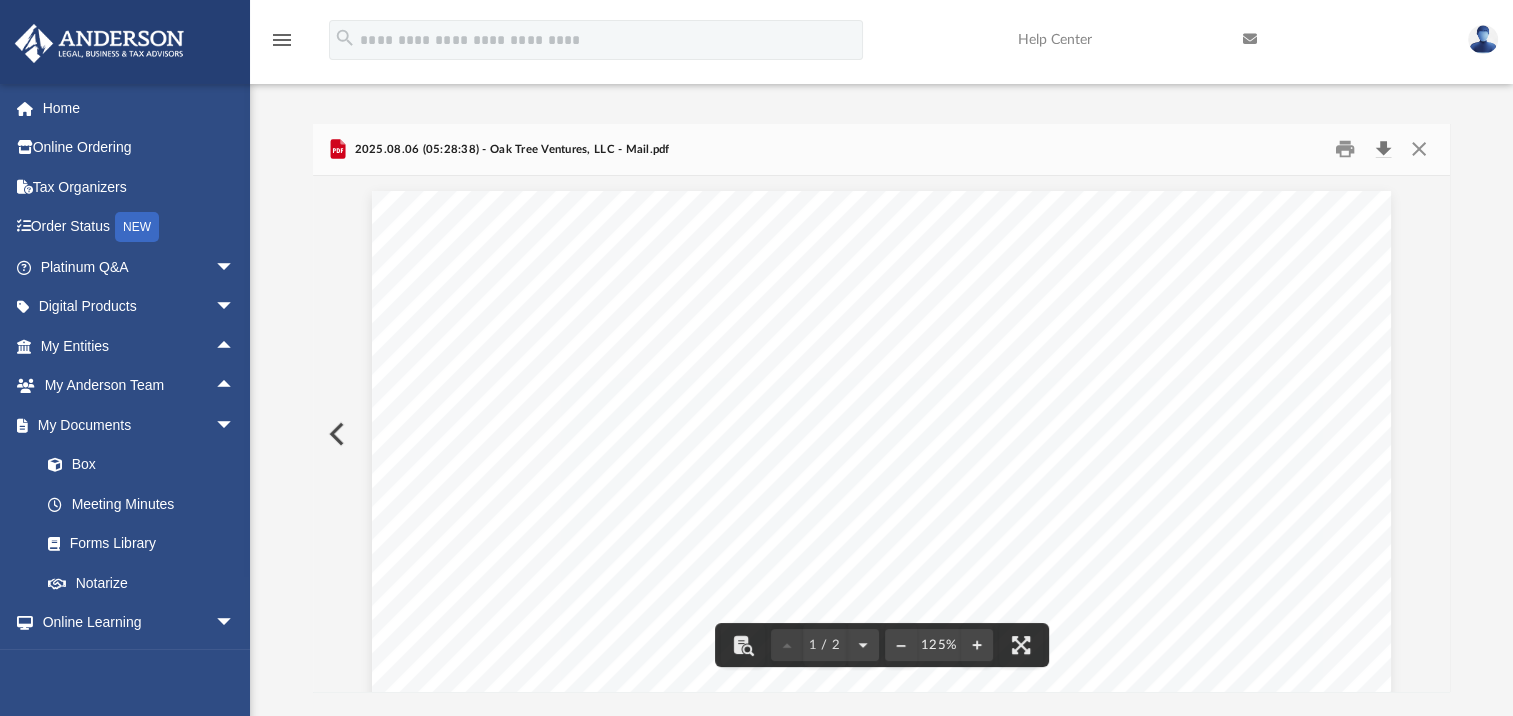 click at bounding box center (1383, 149) 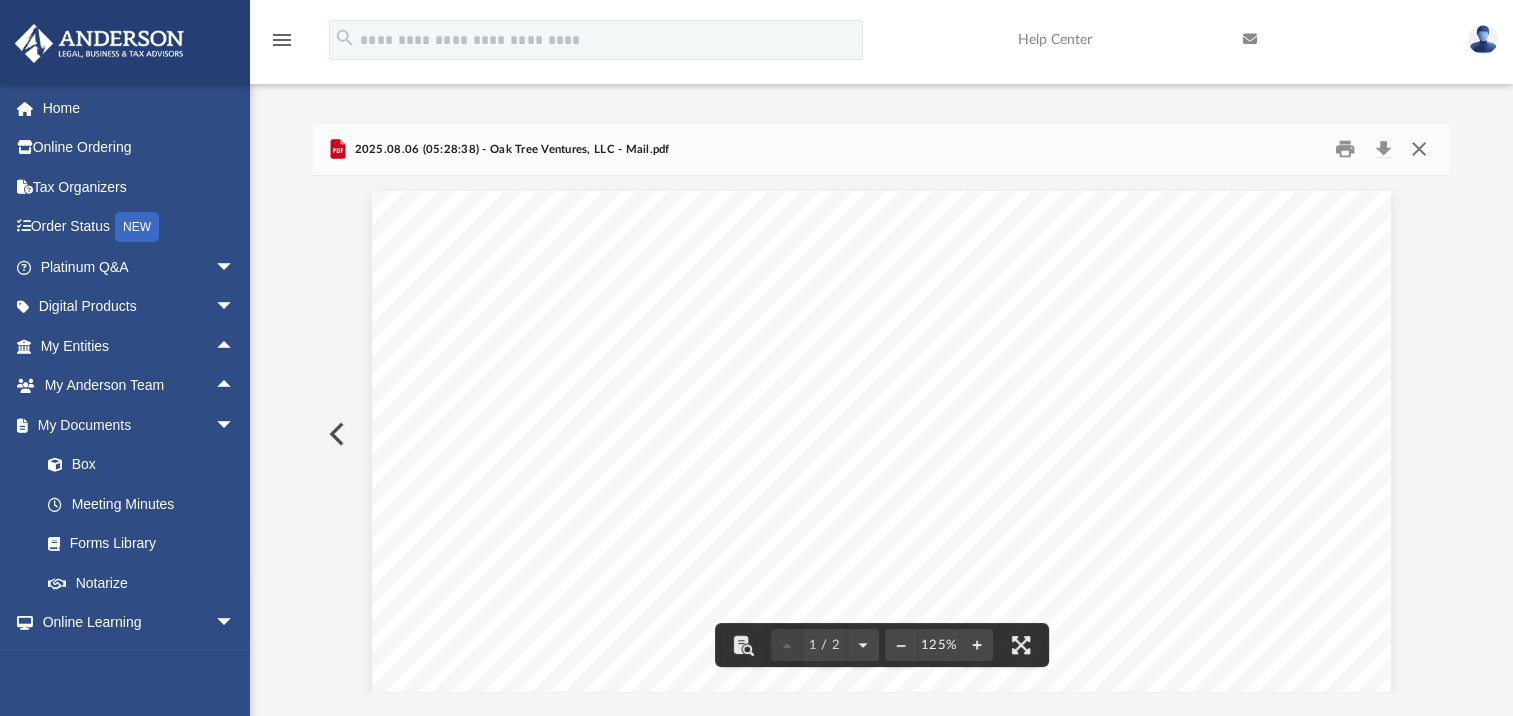 click at bounding box center [1418, 149] 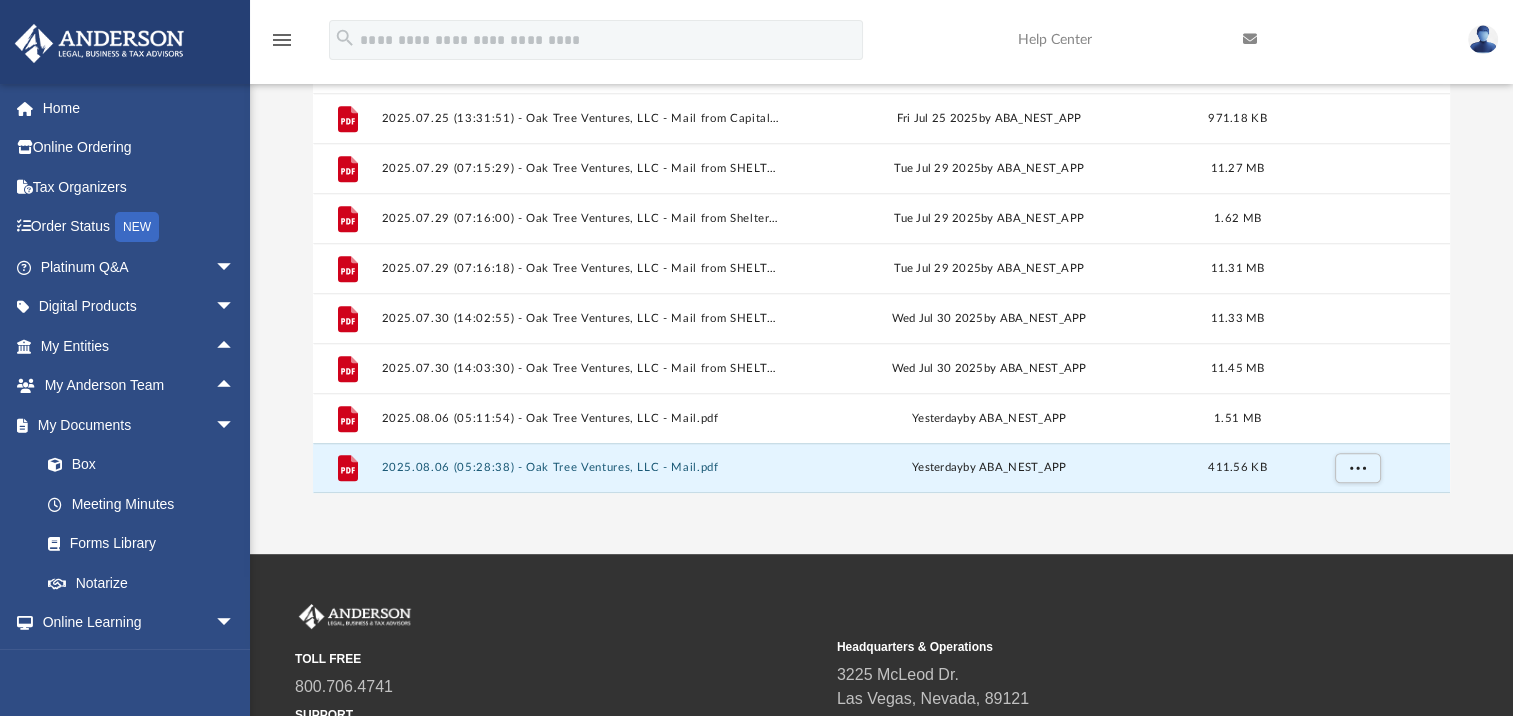 scroll, scrollTop: 200, scrollLeft: 0, axis: vertical 